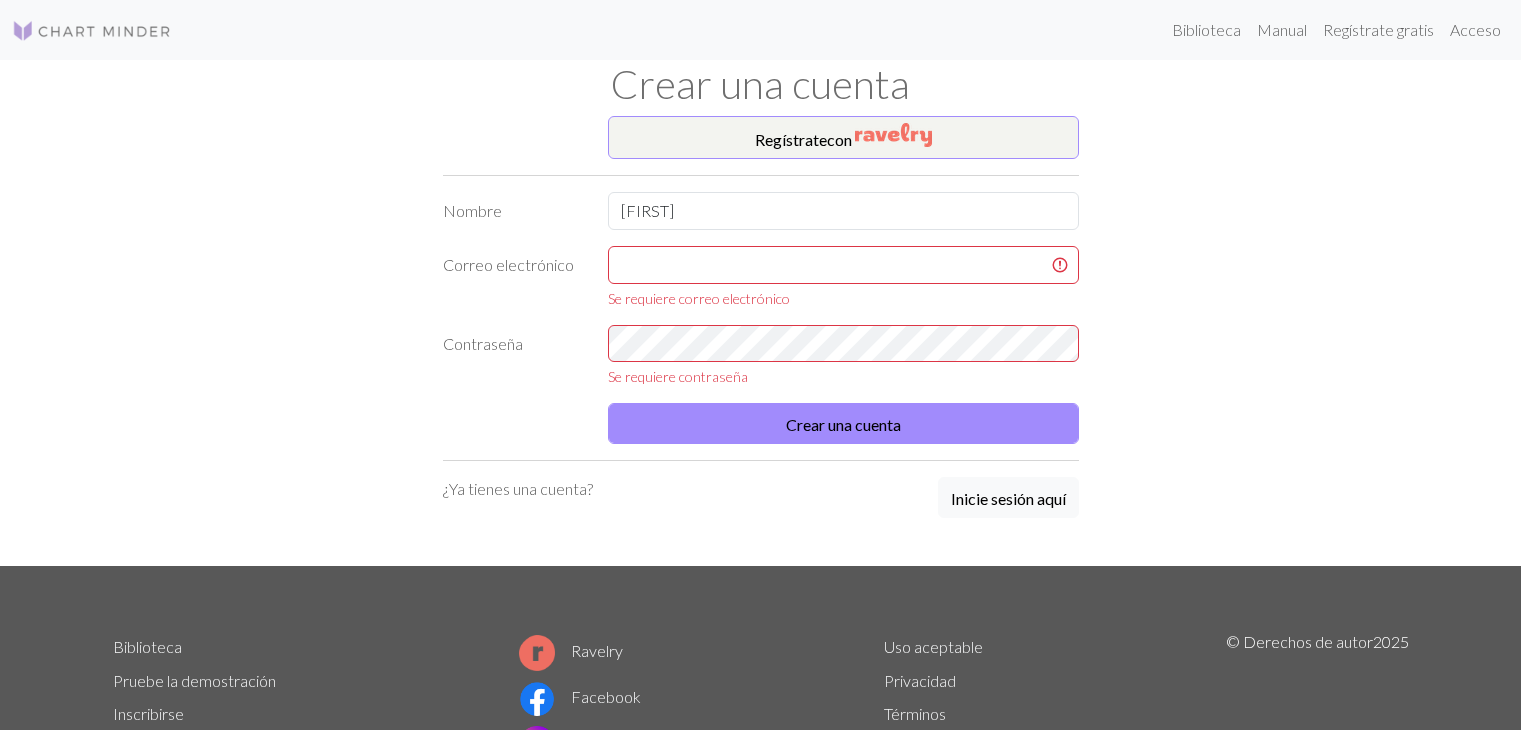 scroll, scrollTop: 74, scrollLeft: 0, axis: vertical 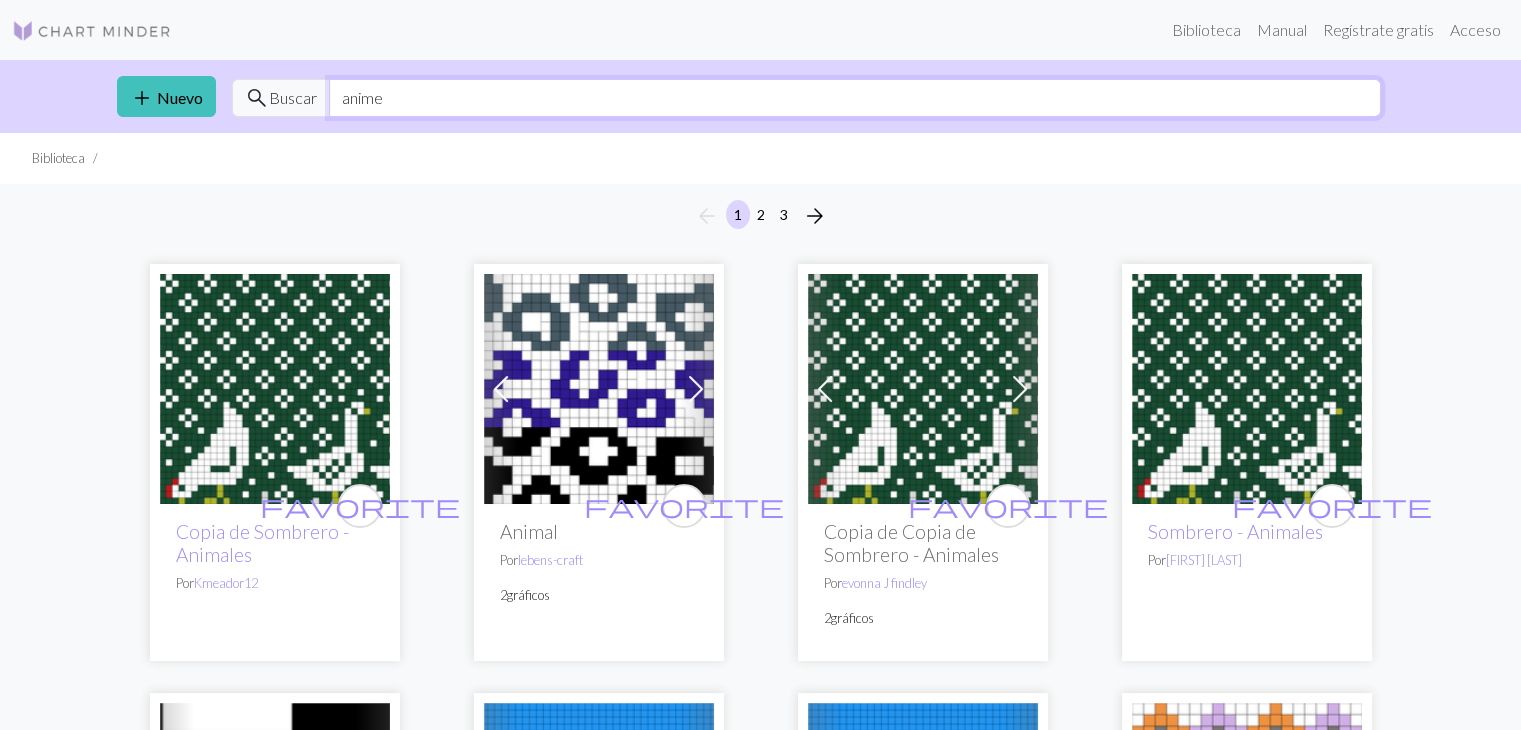 click on "anime" at bounding box center (855, 98) 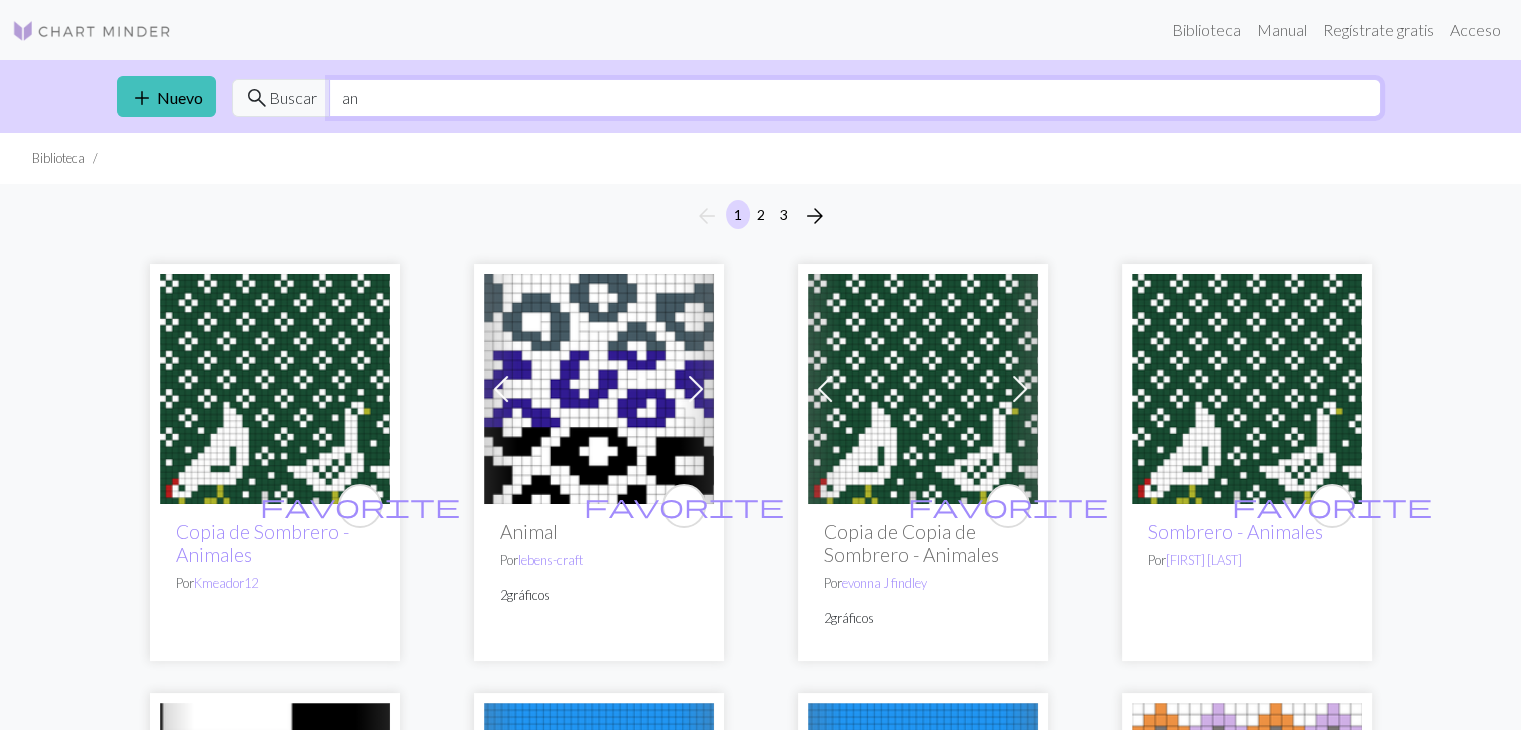 type on "a" 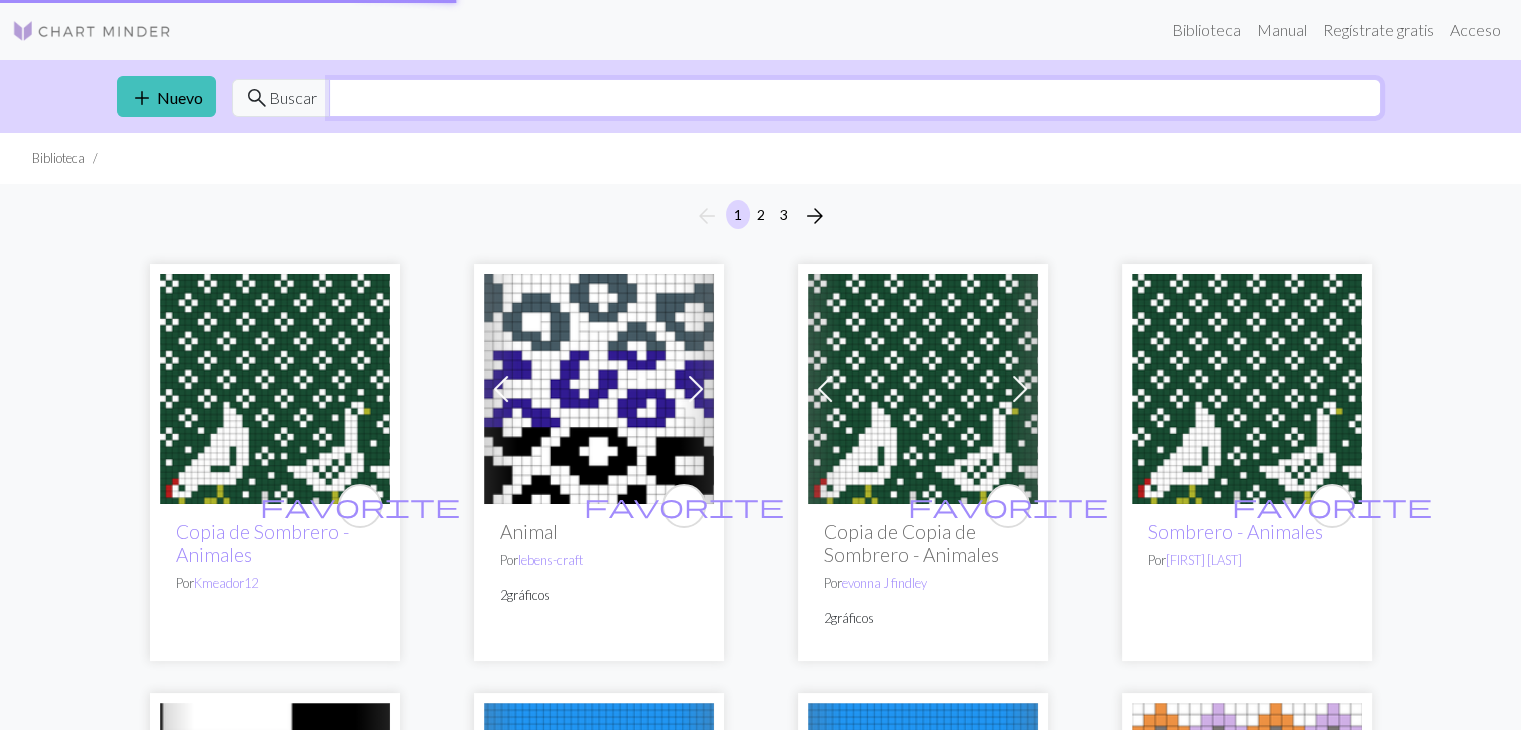 type 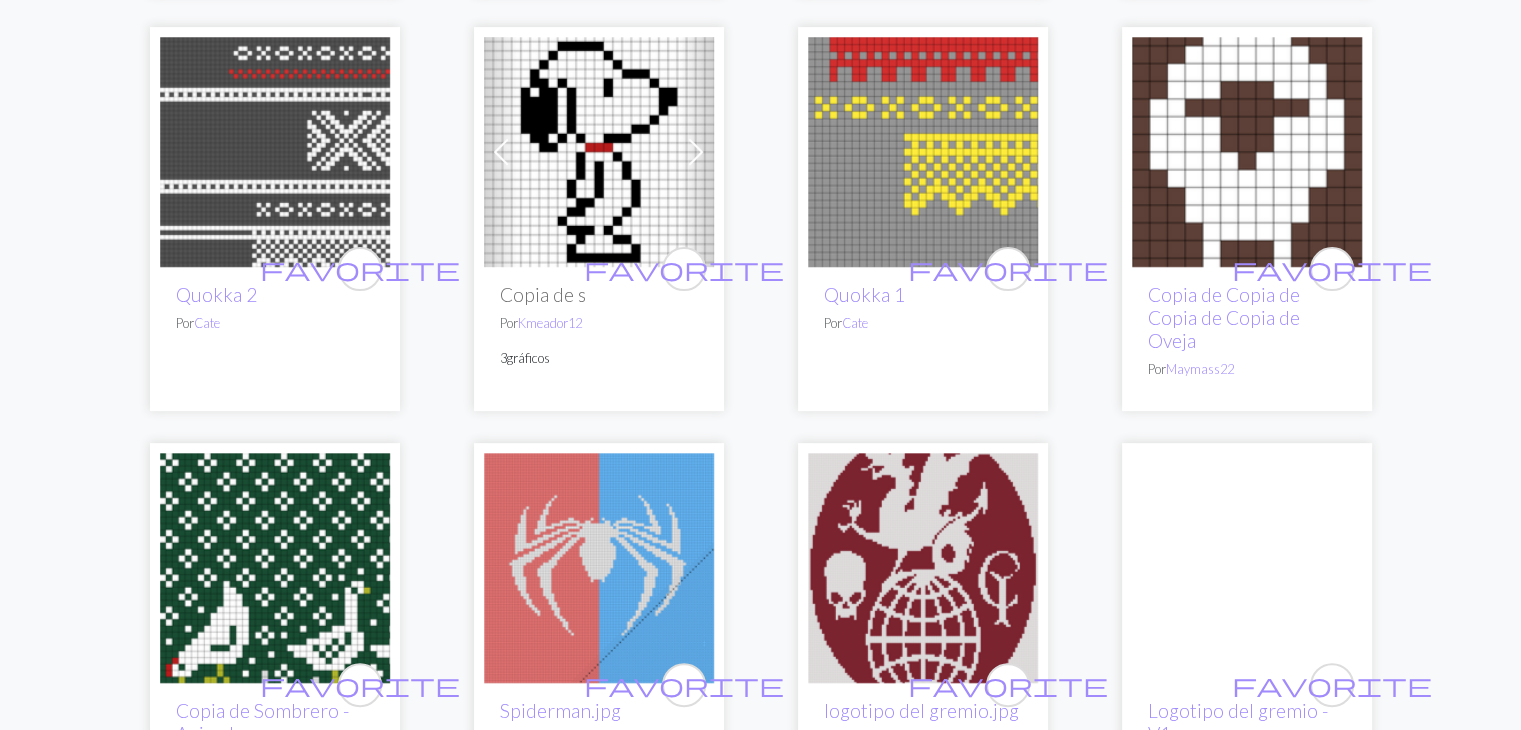 scroll, scrollTop: 656, scrollLeft: 0, axis: vertical 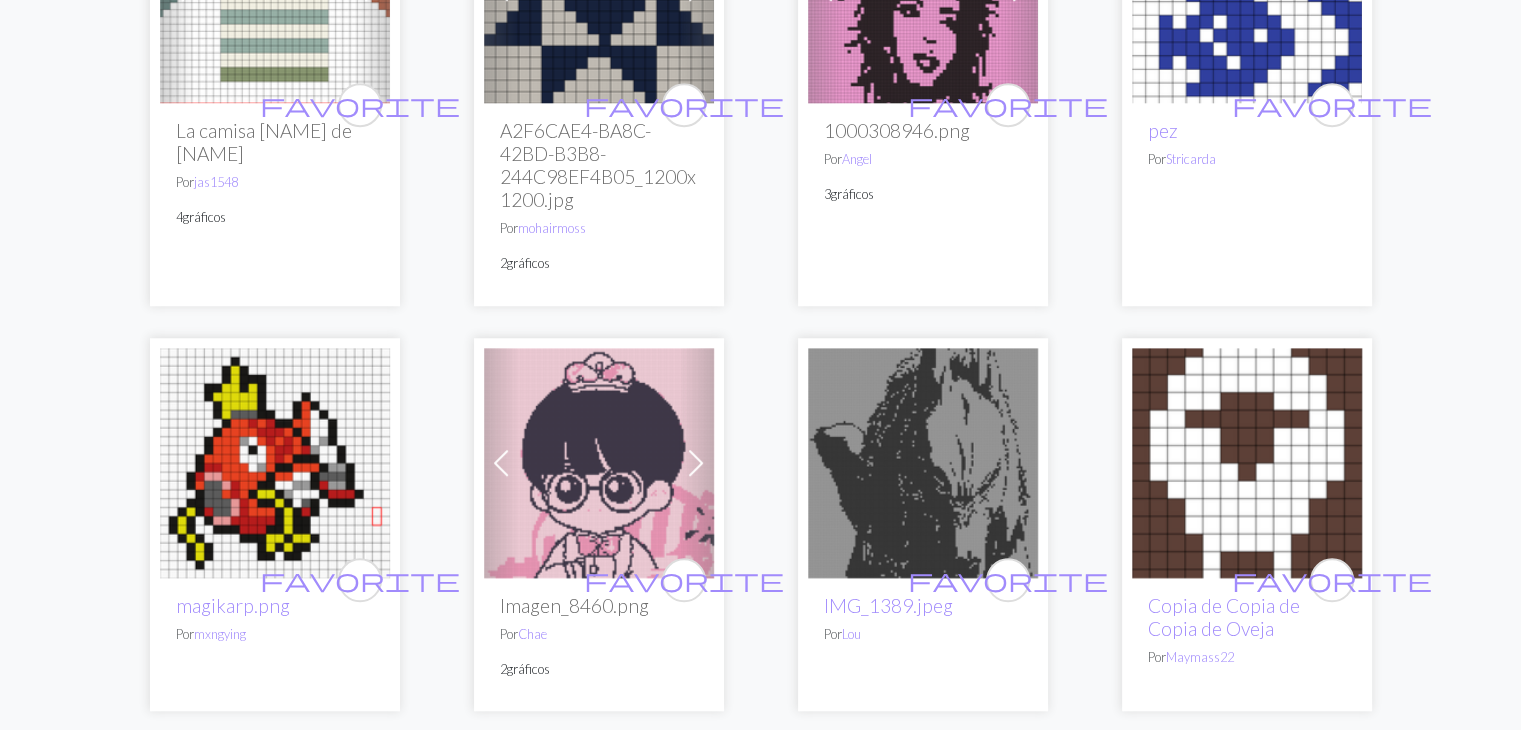 click at bounding box center [696, 463] 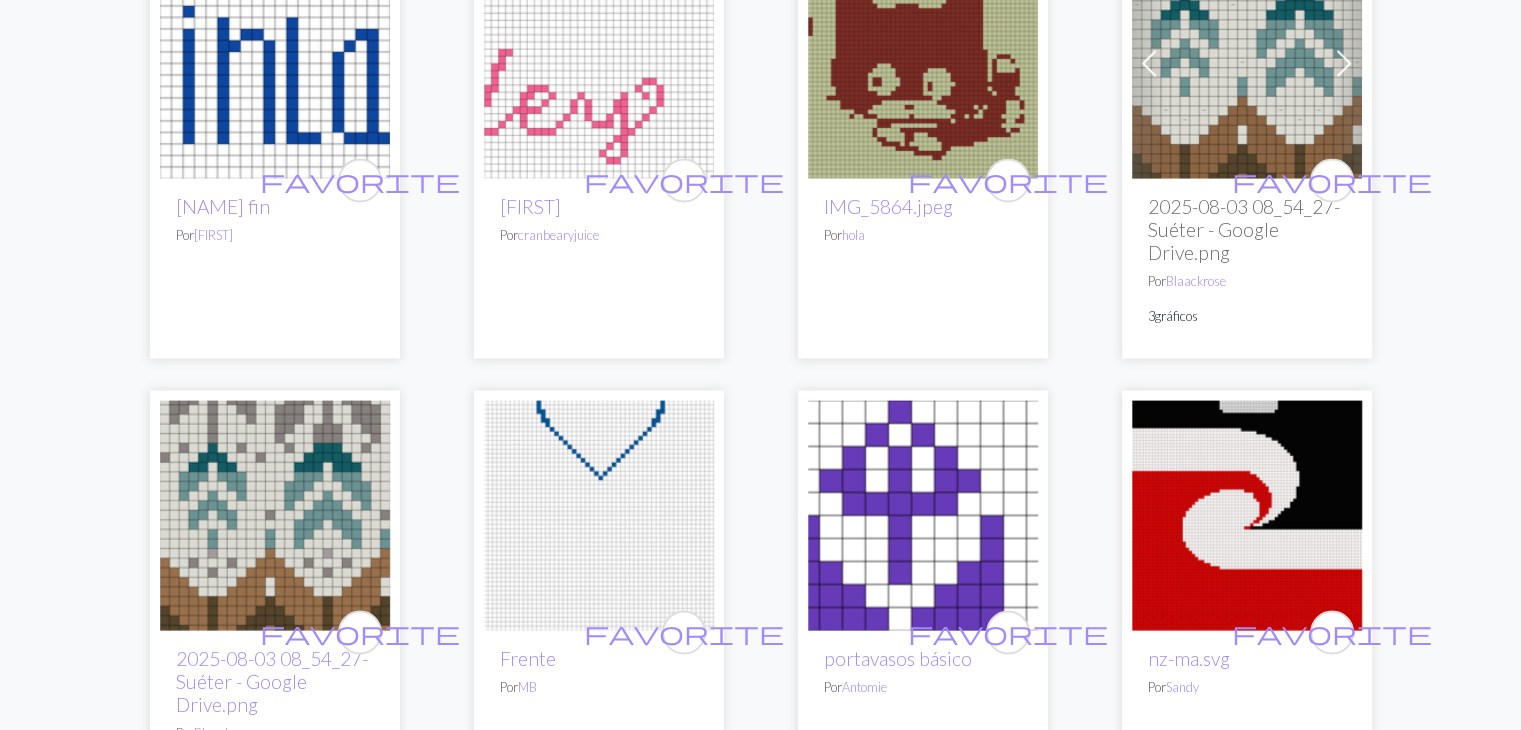 scroll, scrollTop: 3675, scrollLeft: 0, axis: vertical 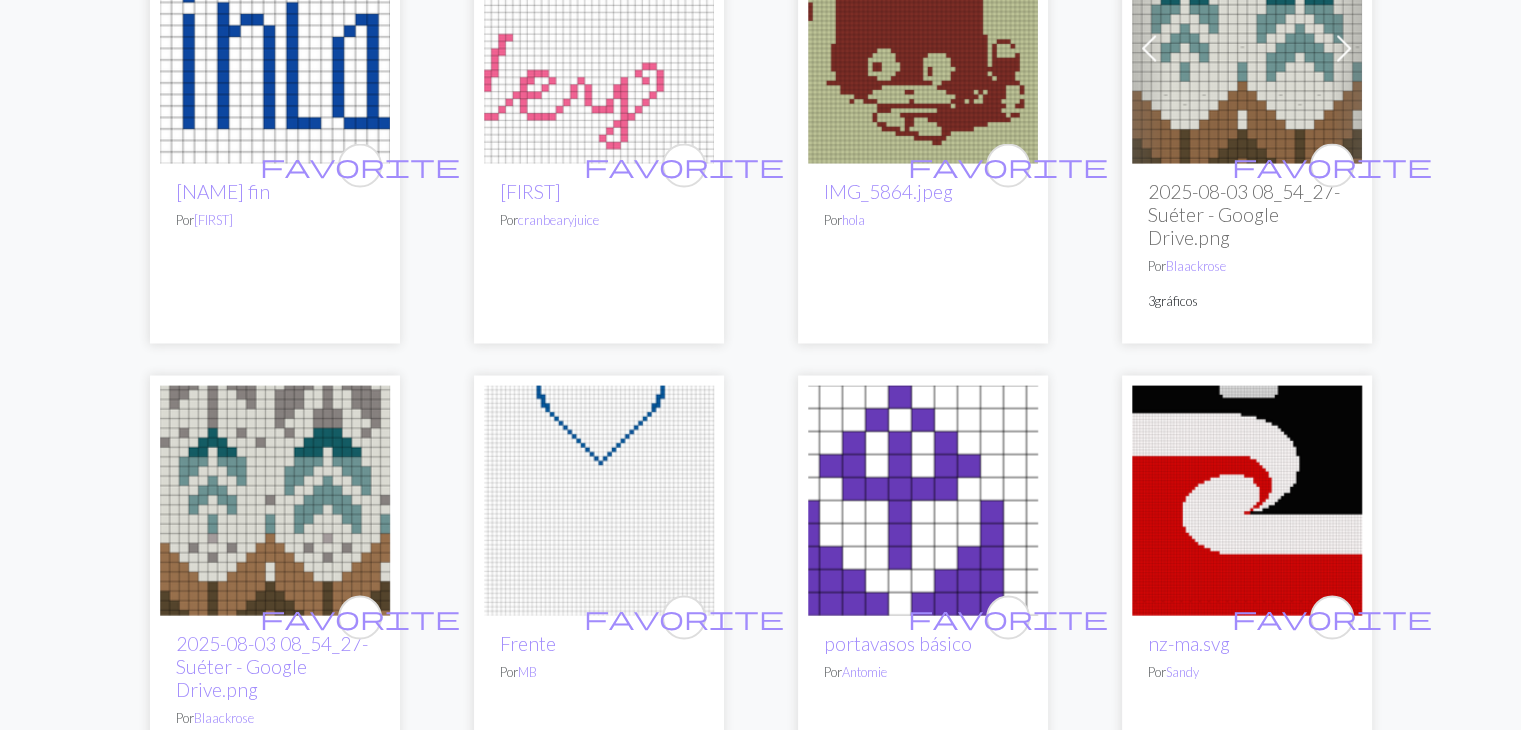 drag, startPoint x: 1474, startPoint y: 482, endPoint x: 1458, endPoint y: 522, distance: 43.081318 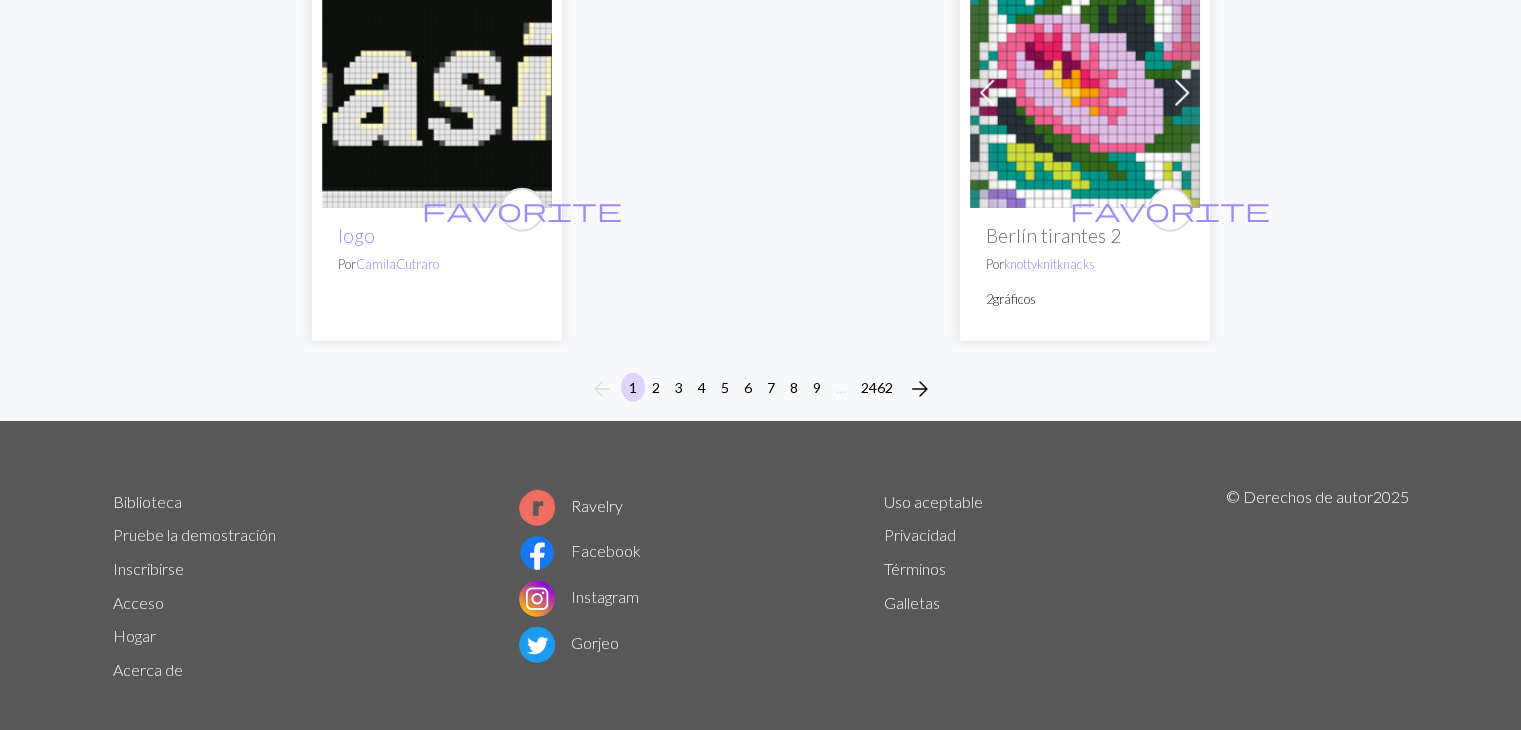 scroll, scrollTop: 5341, scrollLeft: 0, axis: vertical 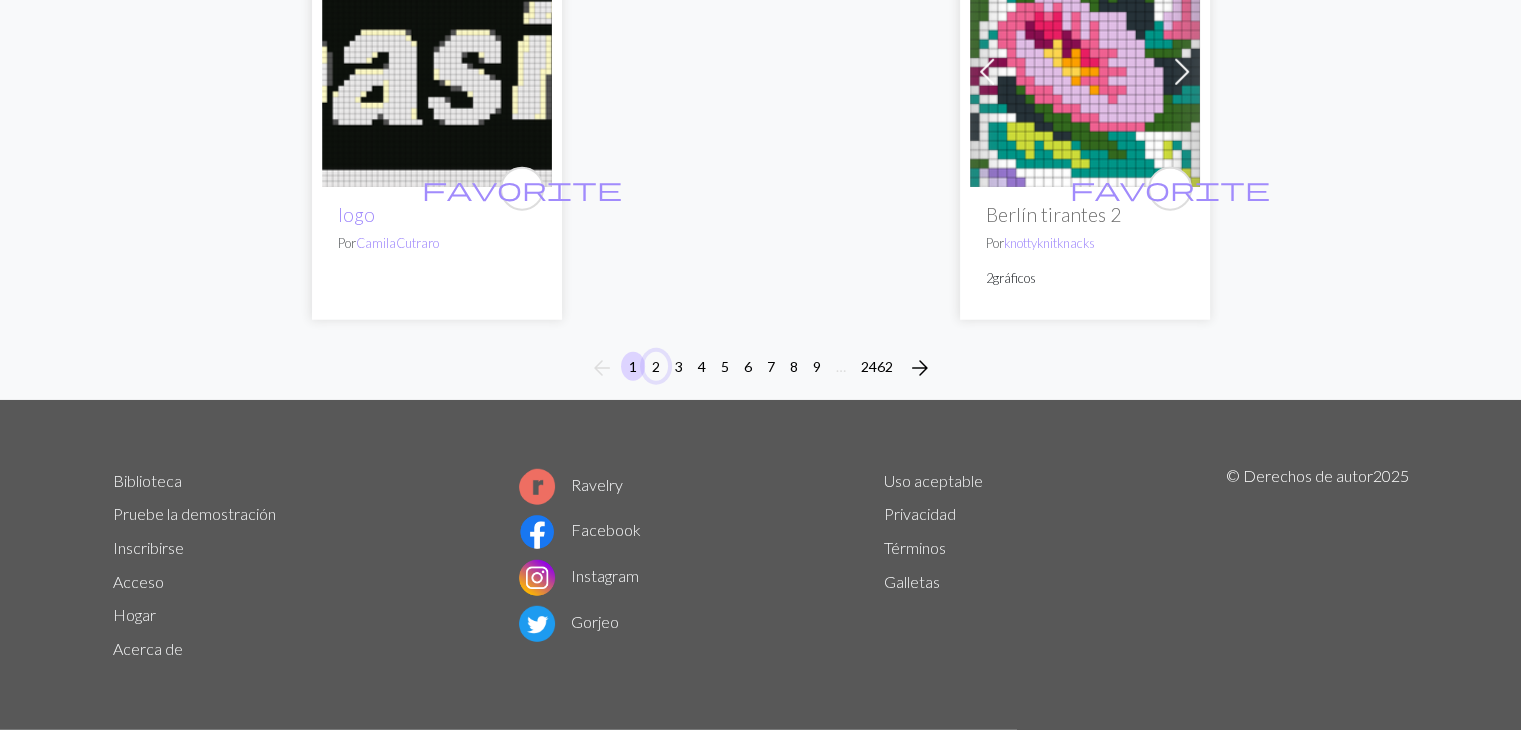click on "2" at bounding box center [656, 366] 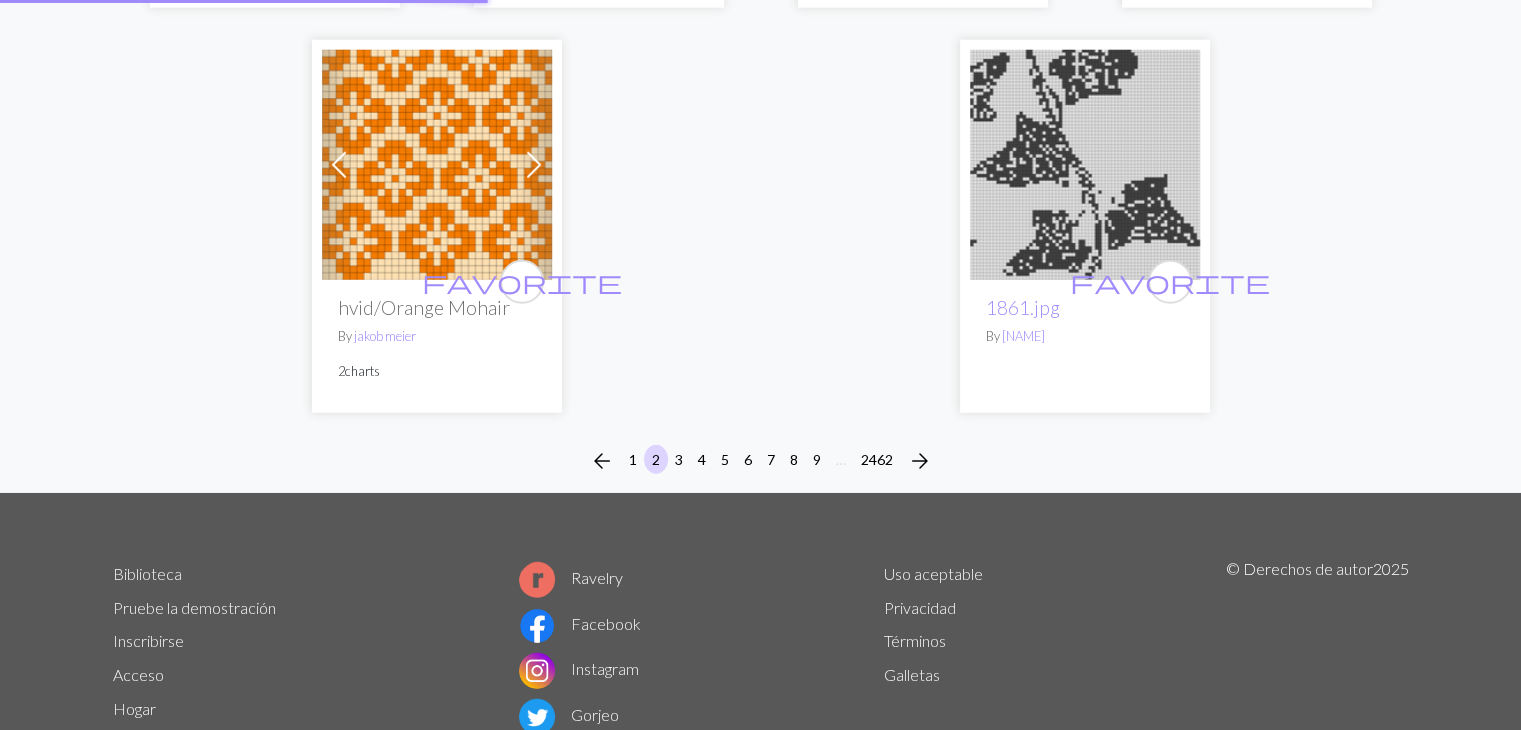scroll, scrollTop: 0, scrollLeft: 0, axis: both 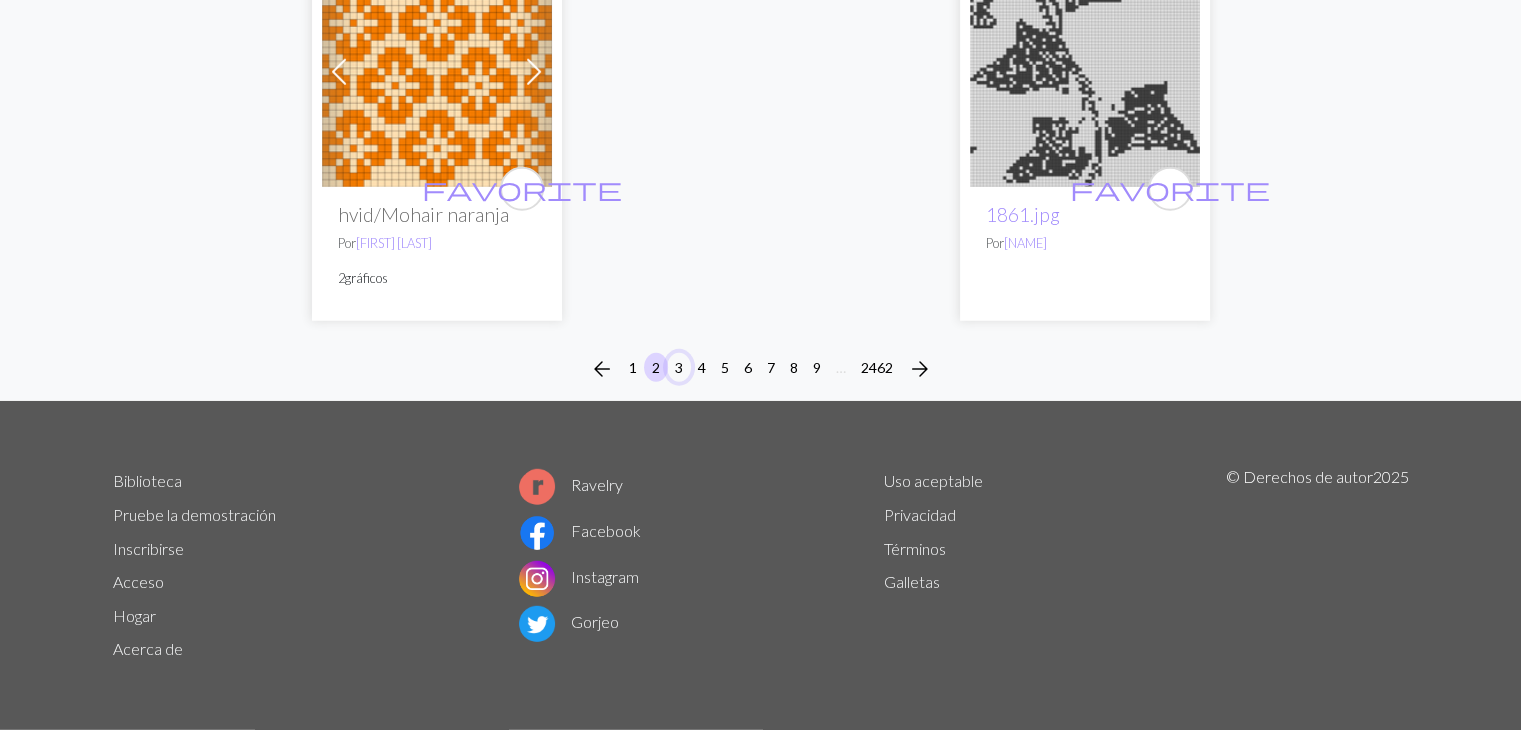 click on "3" at bounding box center (679, 367) 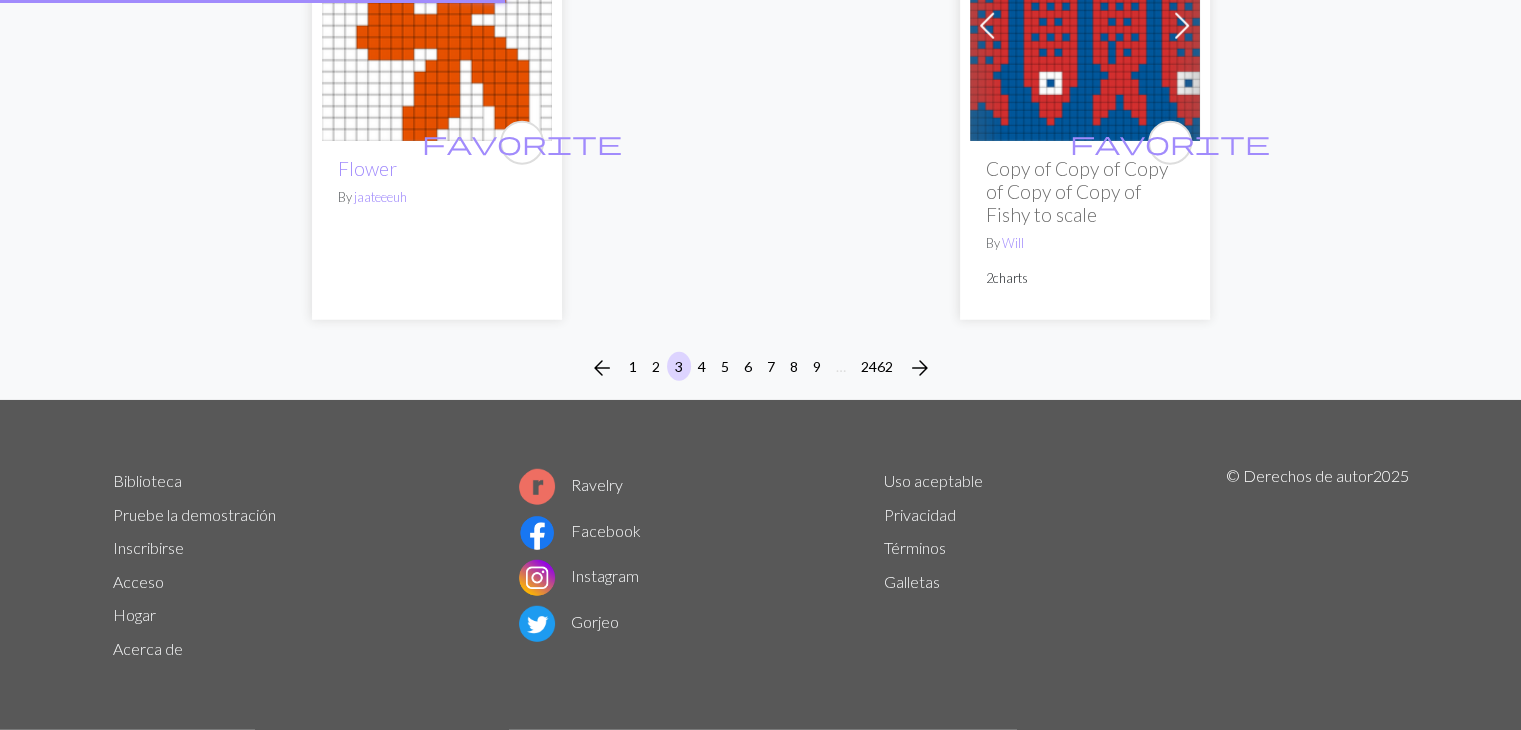 scroll, scrollTop: 0, scrollLeft: 0, axis: both 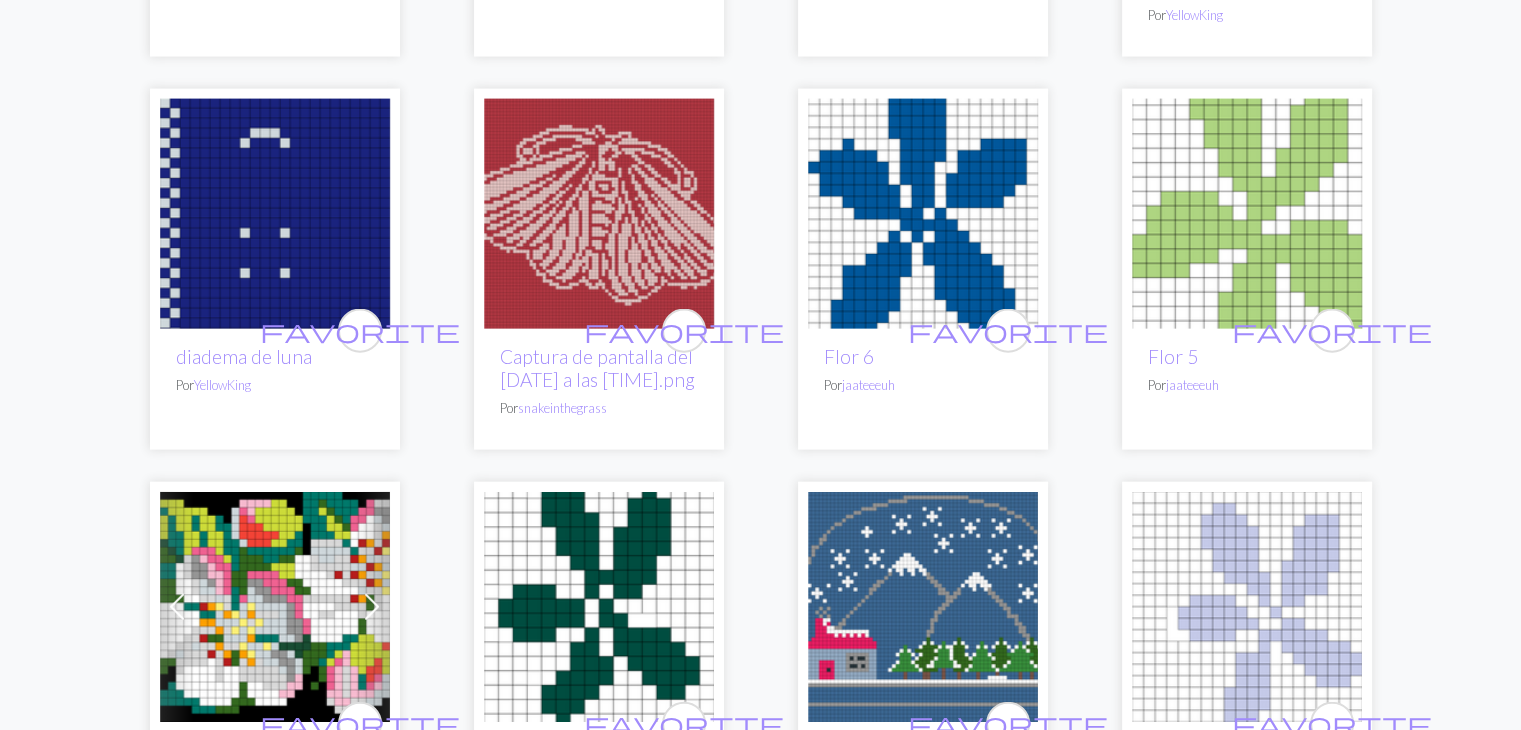click at bounding box center (599, 214) 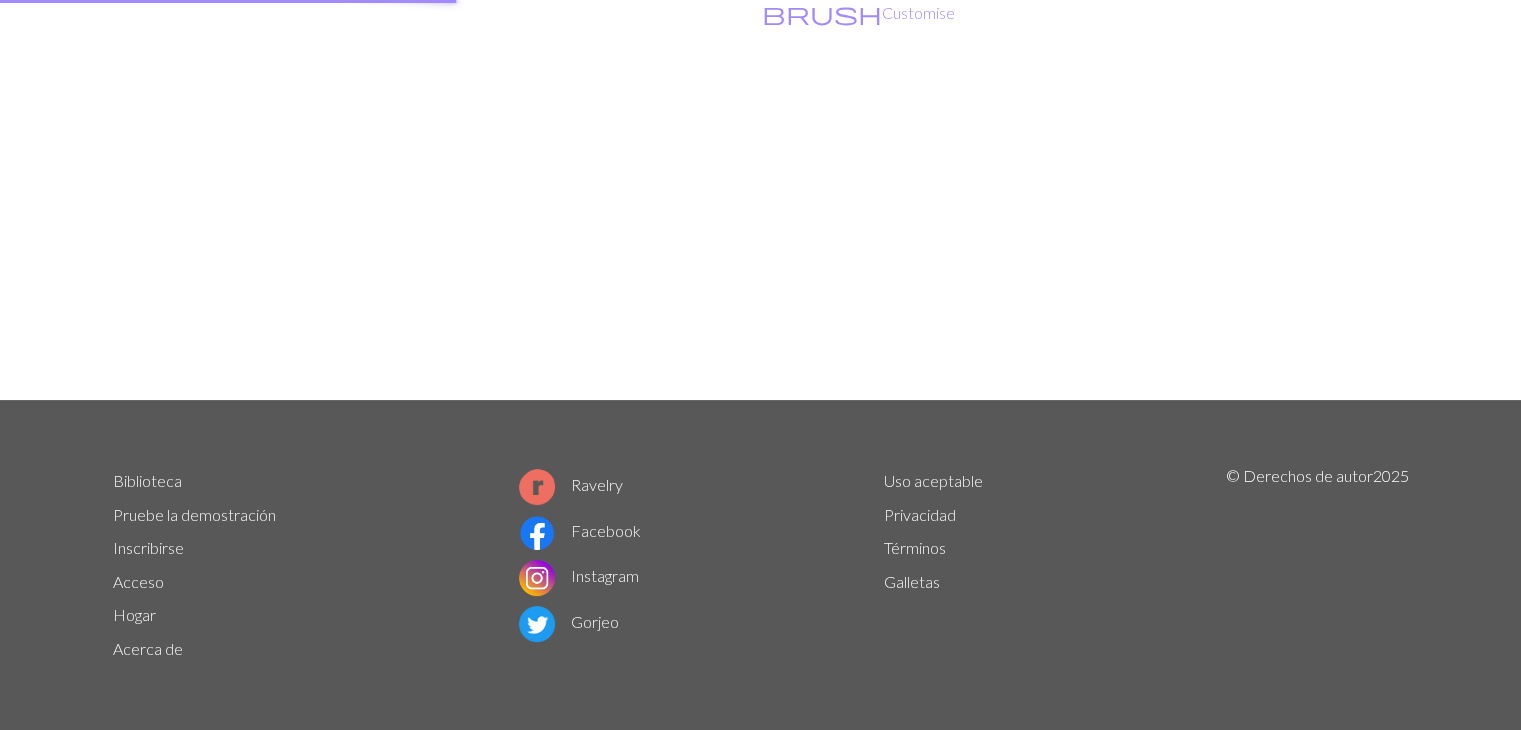scroll, scrollTop: 0, scrollLeft: 0, axis: both 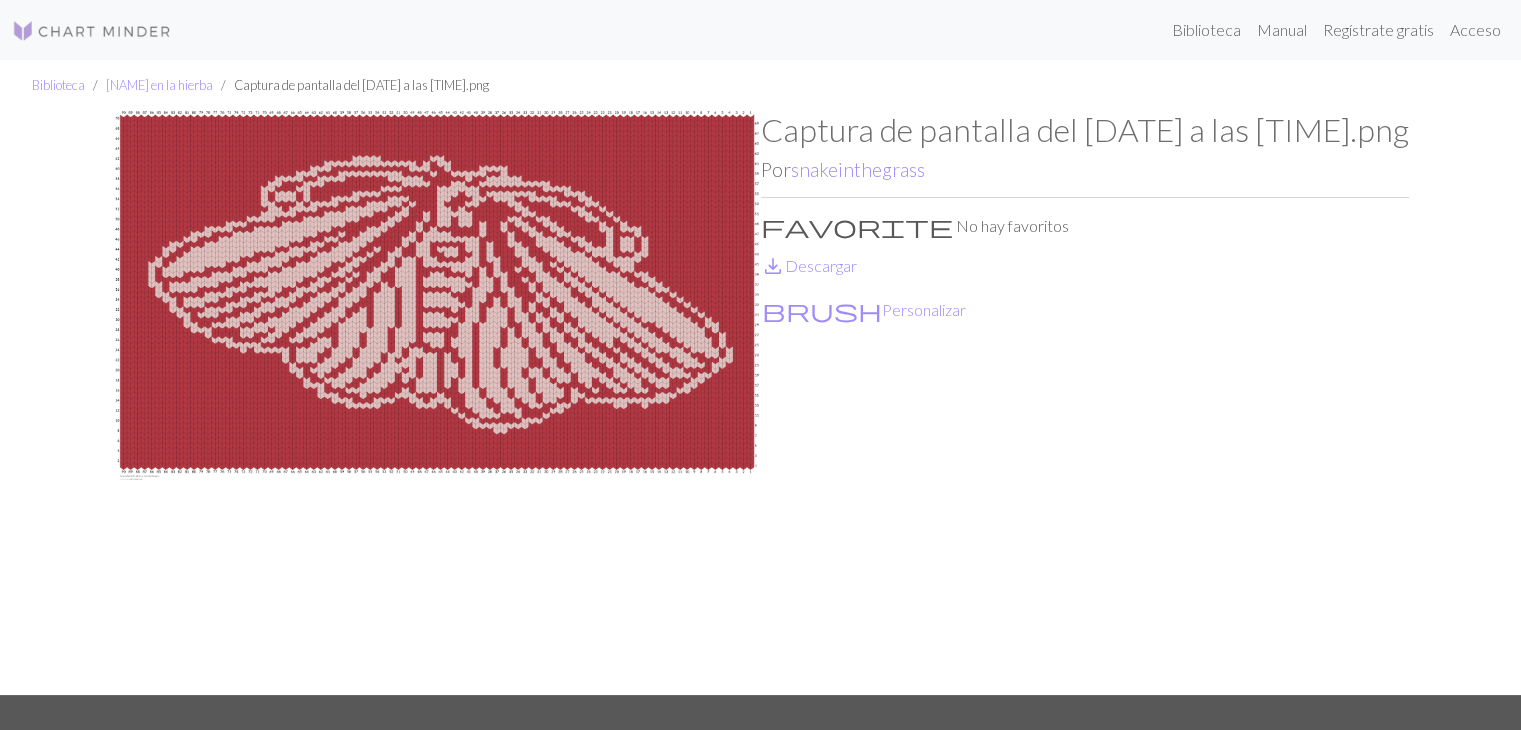click at bounding box center (437, 403) 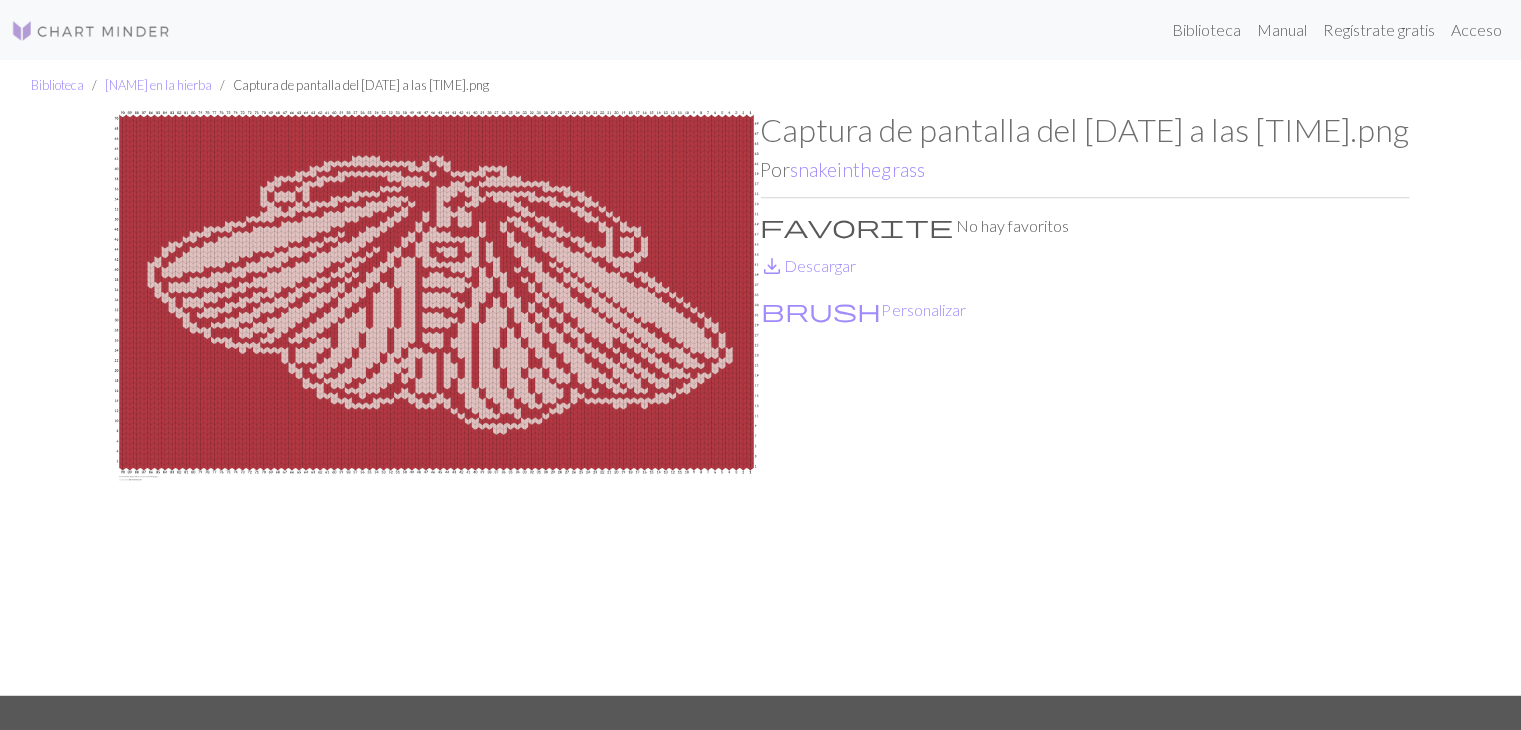 scroll, scrollTop: 0, scrollLeft: 0, axis: both 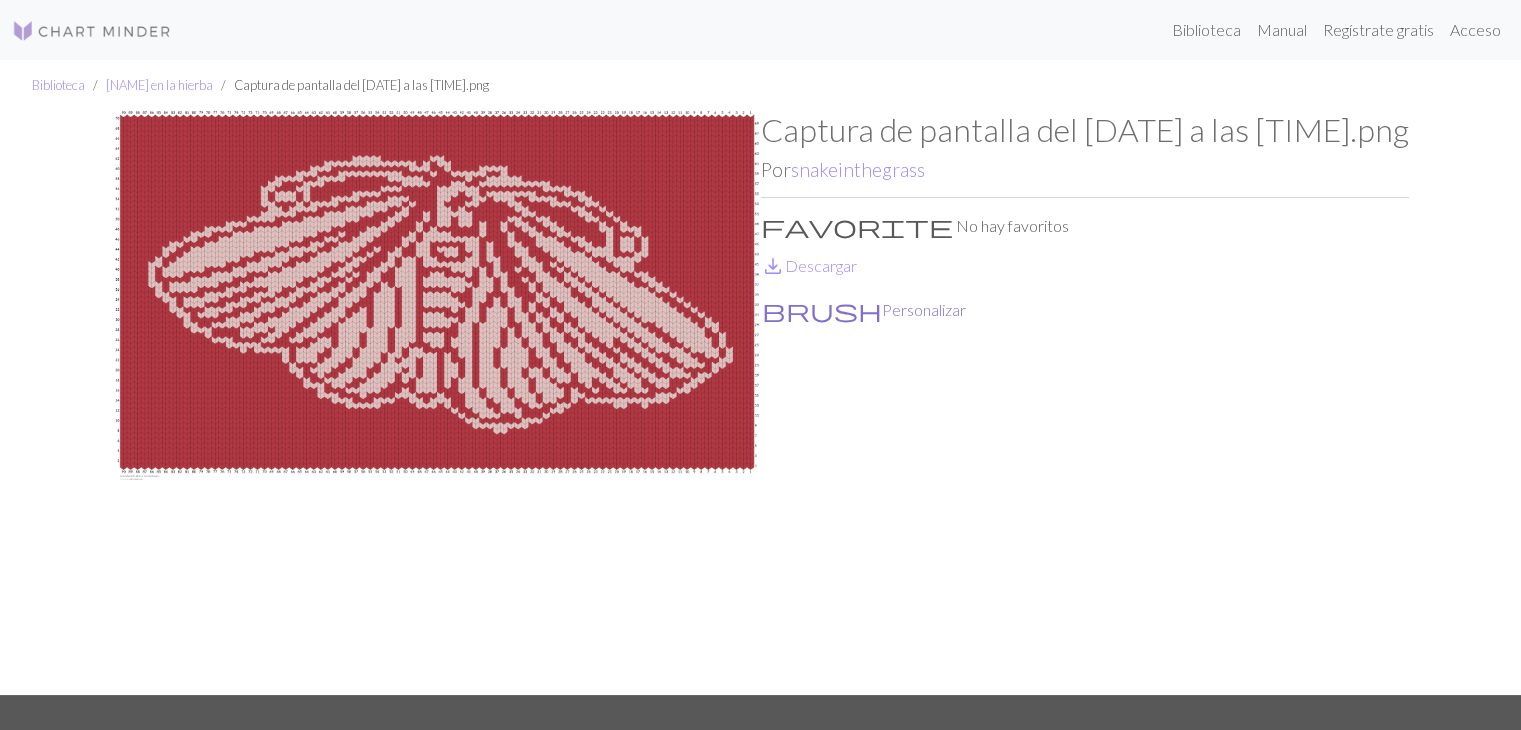 click on "Personalizar" at bounding box center (924, 309) 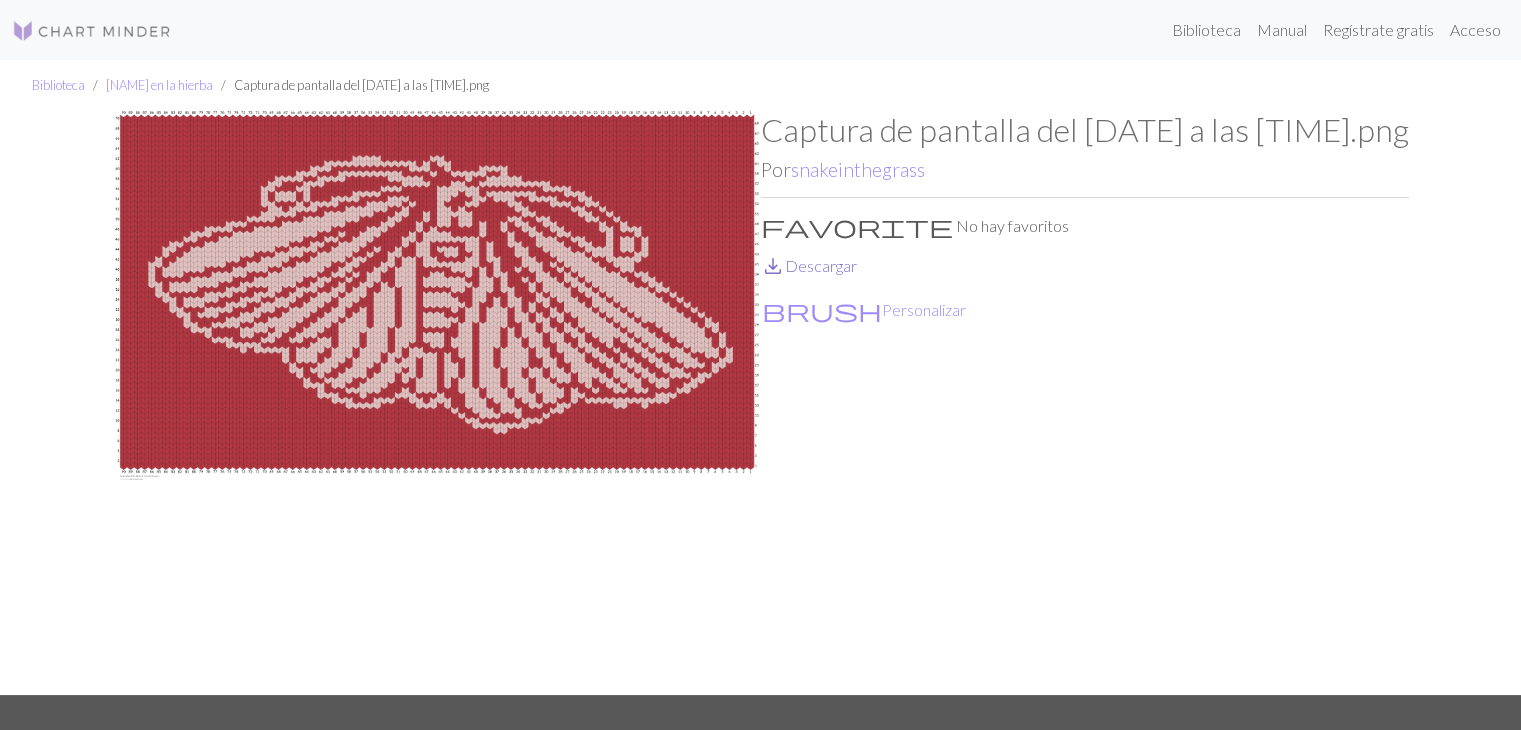 click on "Descargar" at bounding box center (821, 265) 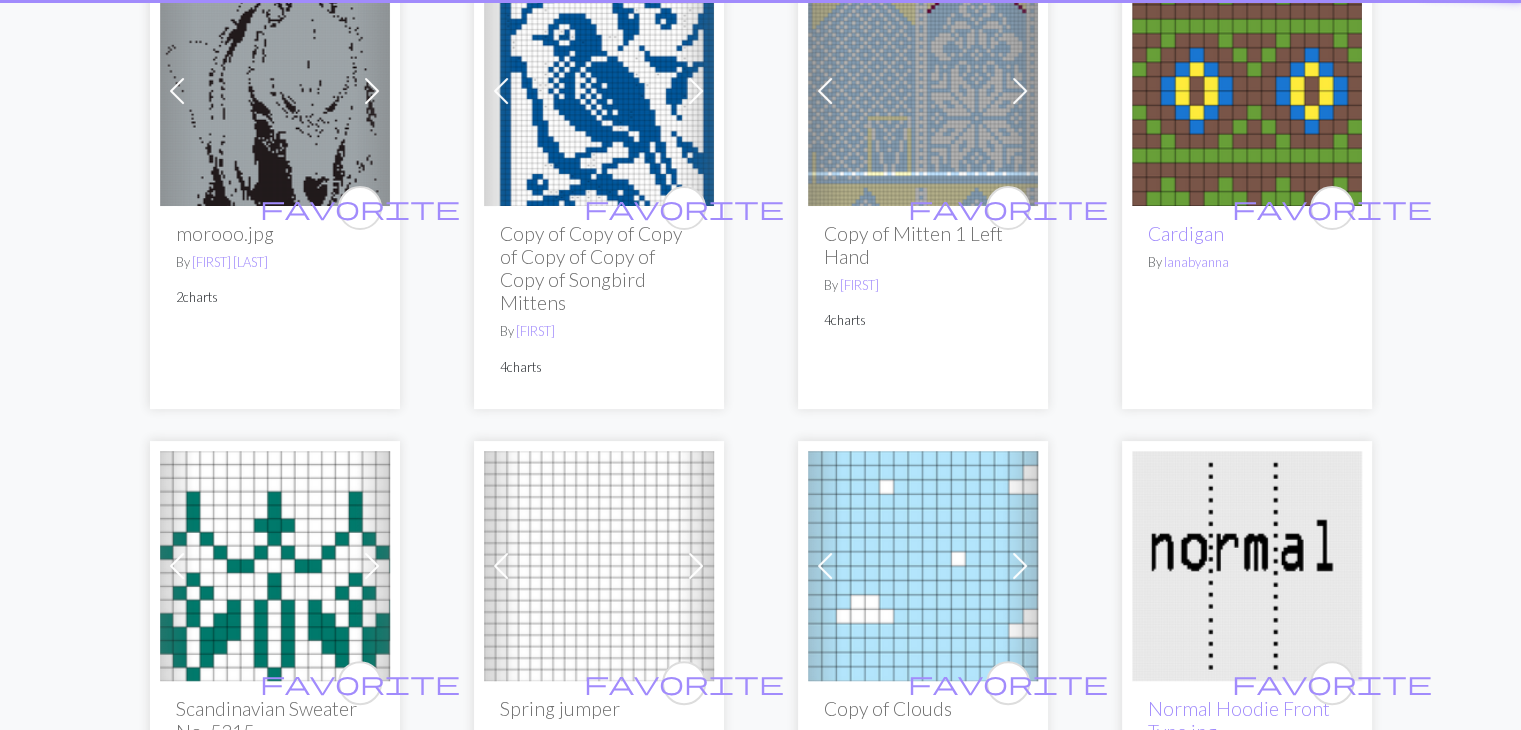 scroll, scrollTop: 0, scrollLeft: 0, axis: both 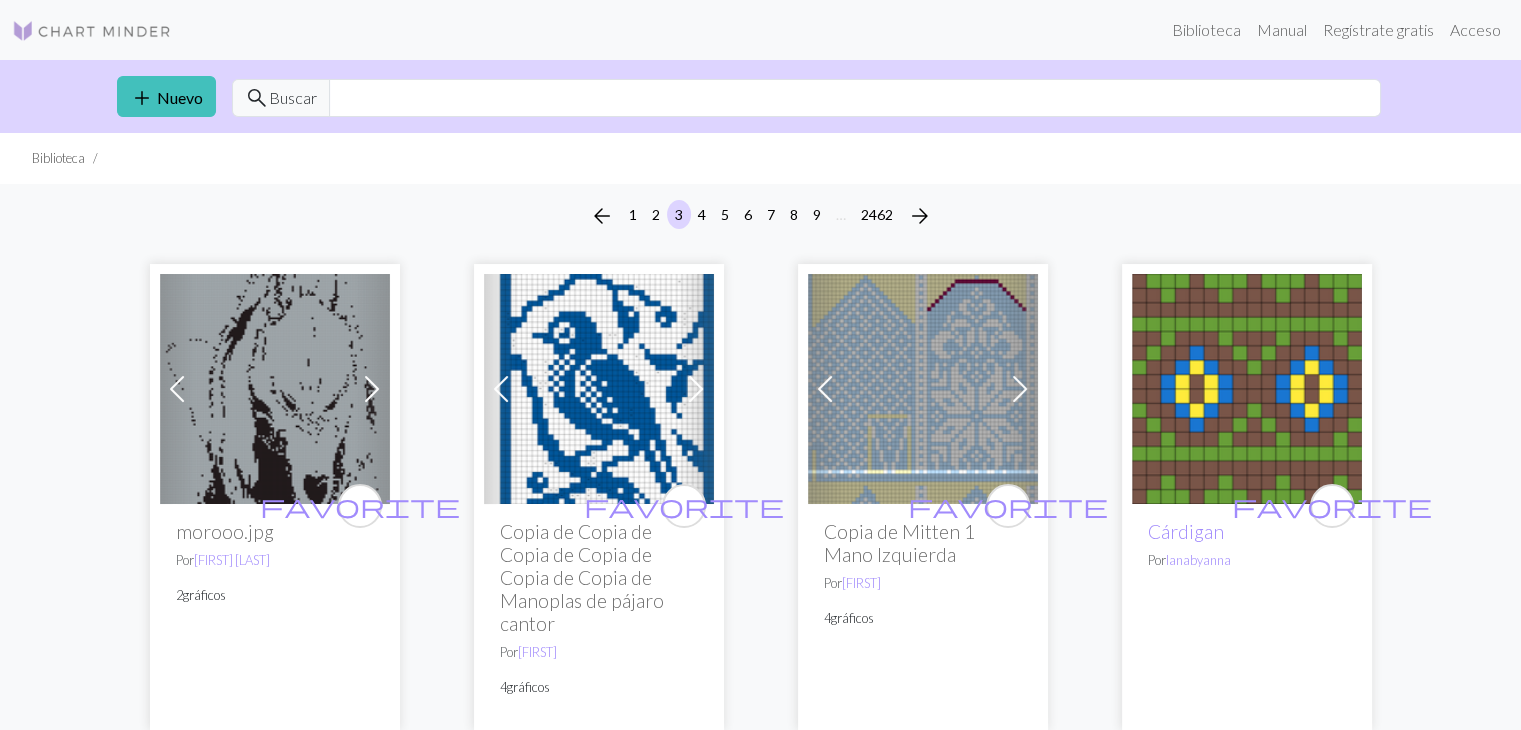 click at bounding box center [92, 31] 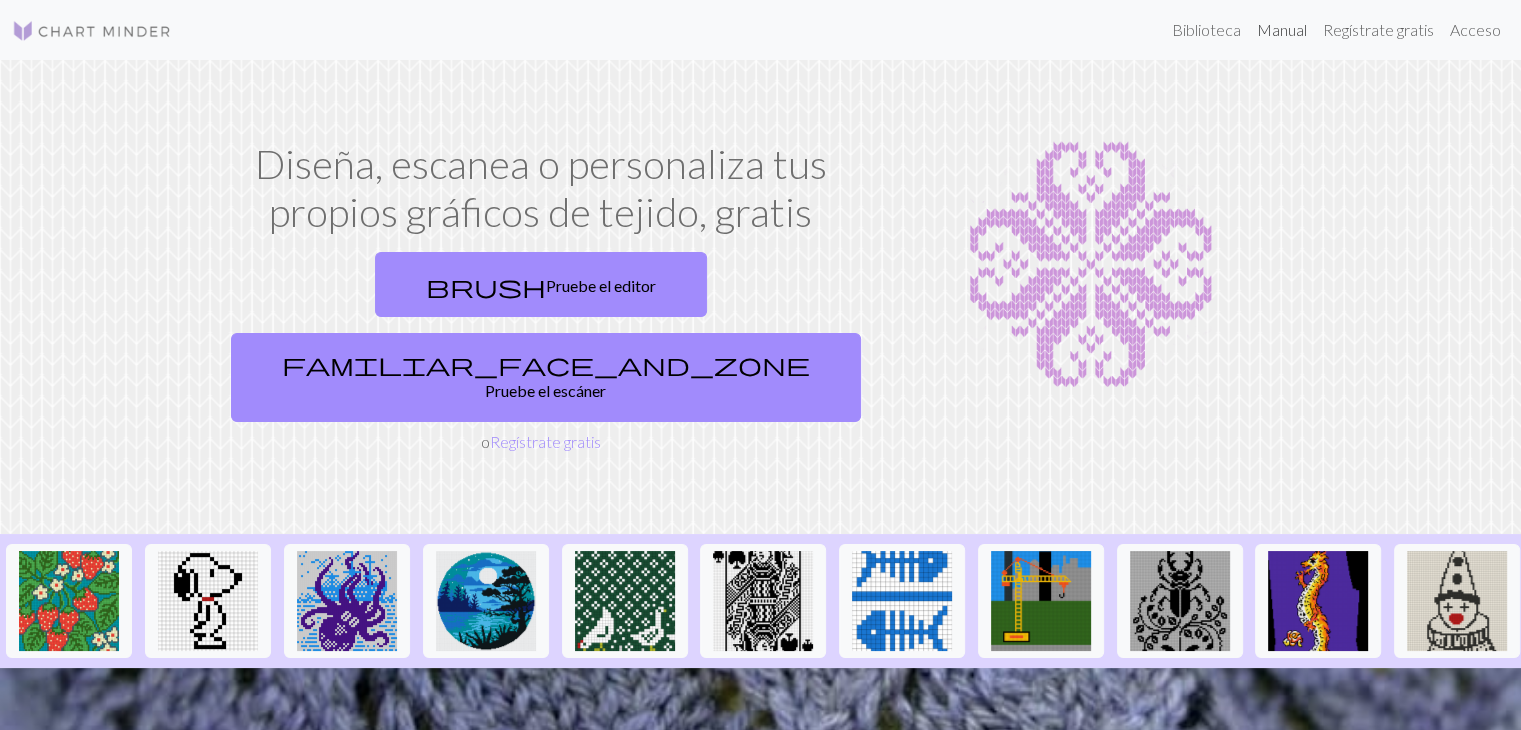 click on "Manual" at bounding box center [1282, 29] 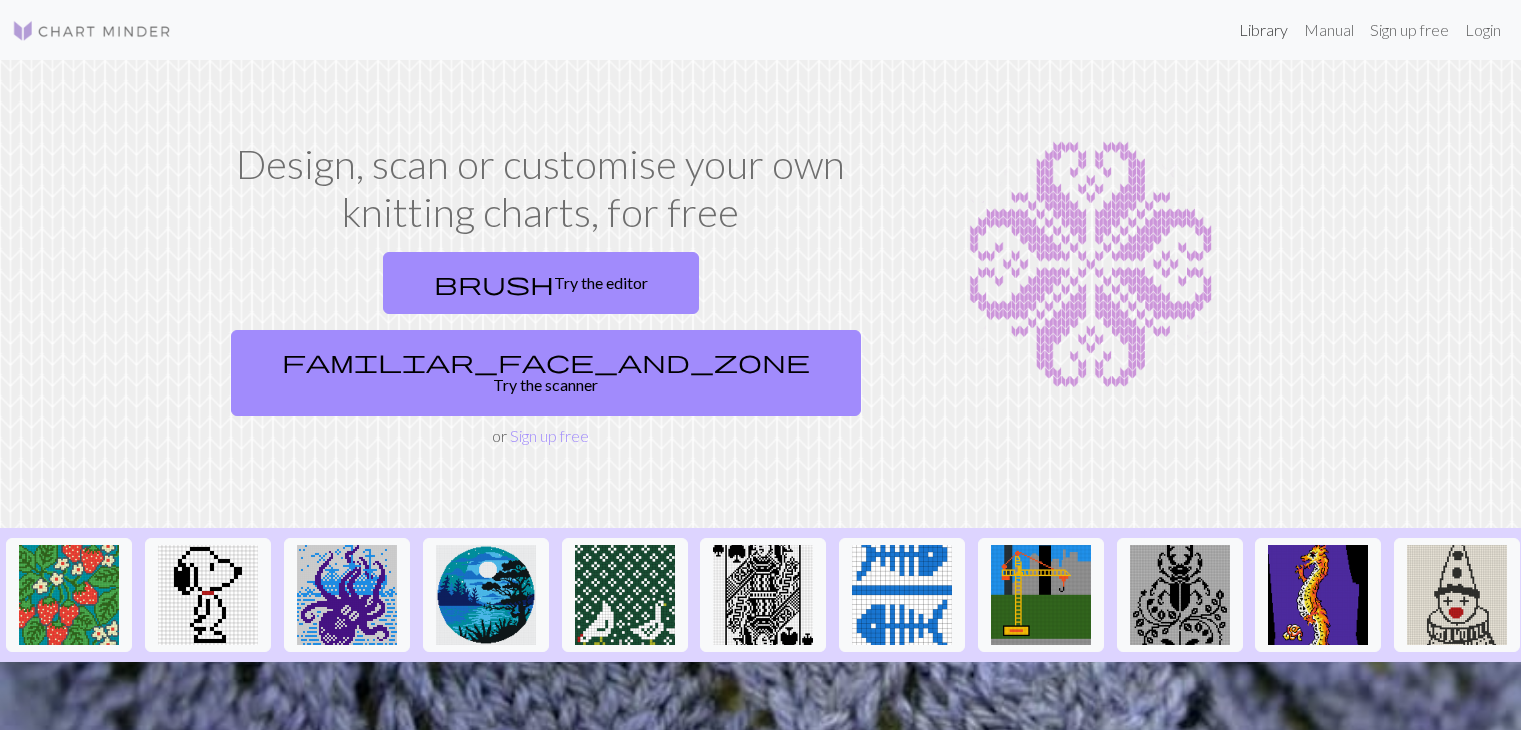 scroll, scrollTop: 0, scrollLeft: 0, axis: both 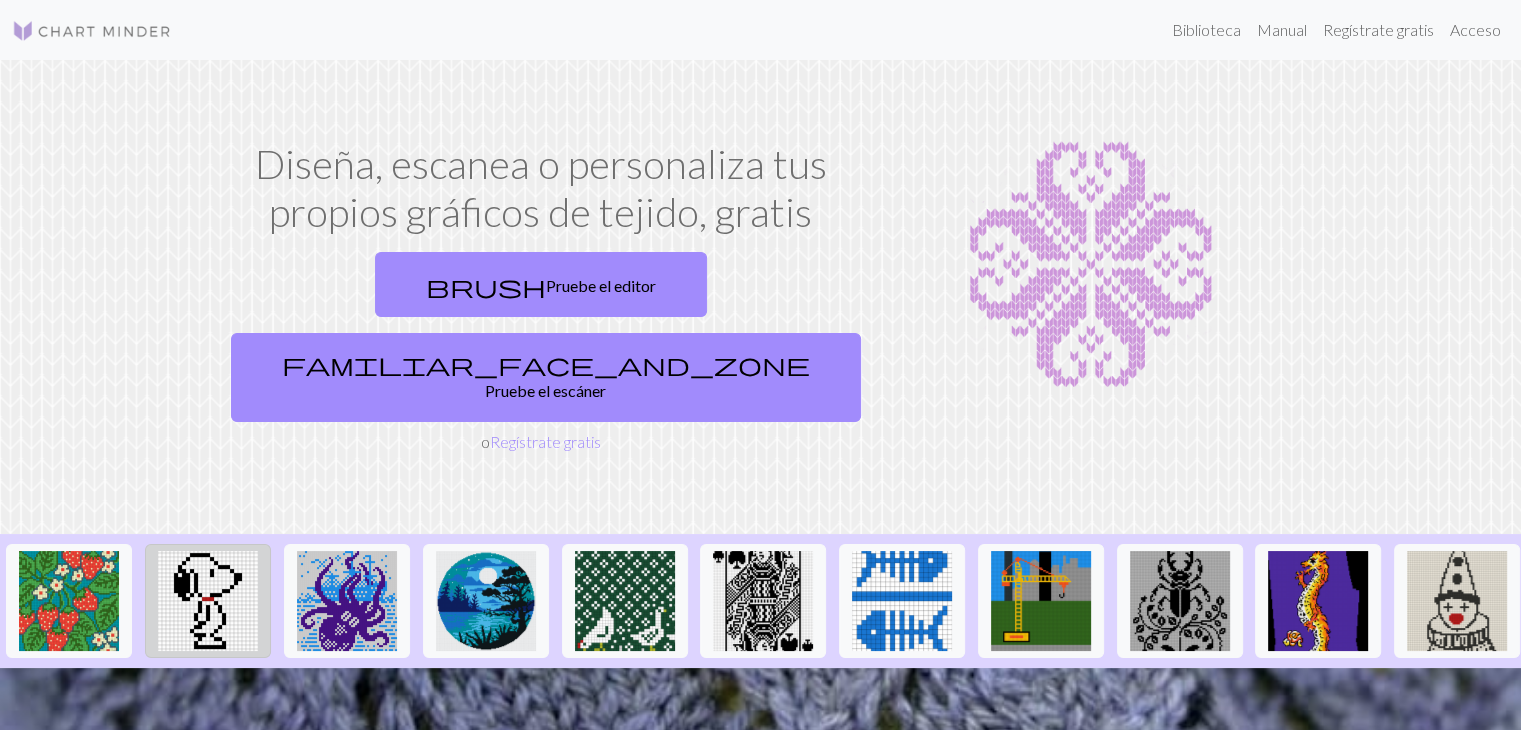 click at bounding box center [208, 601] 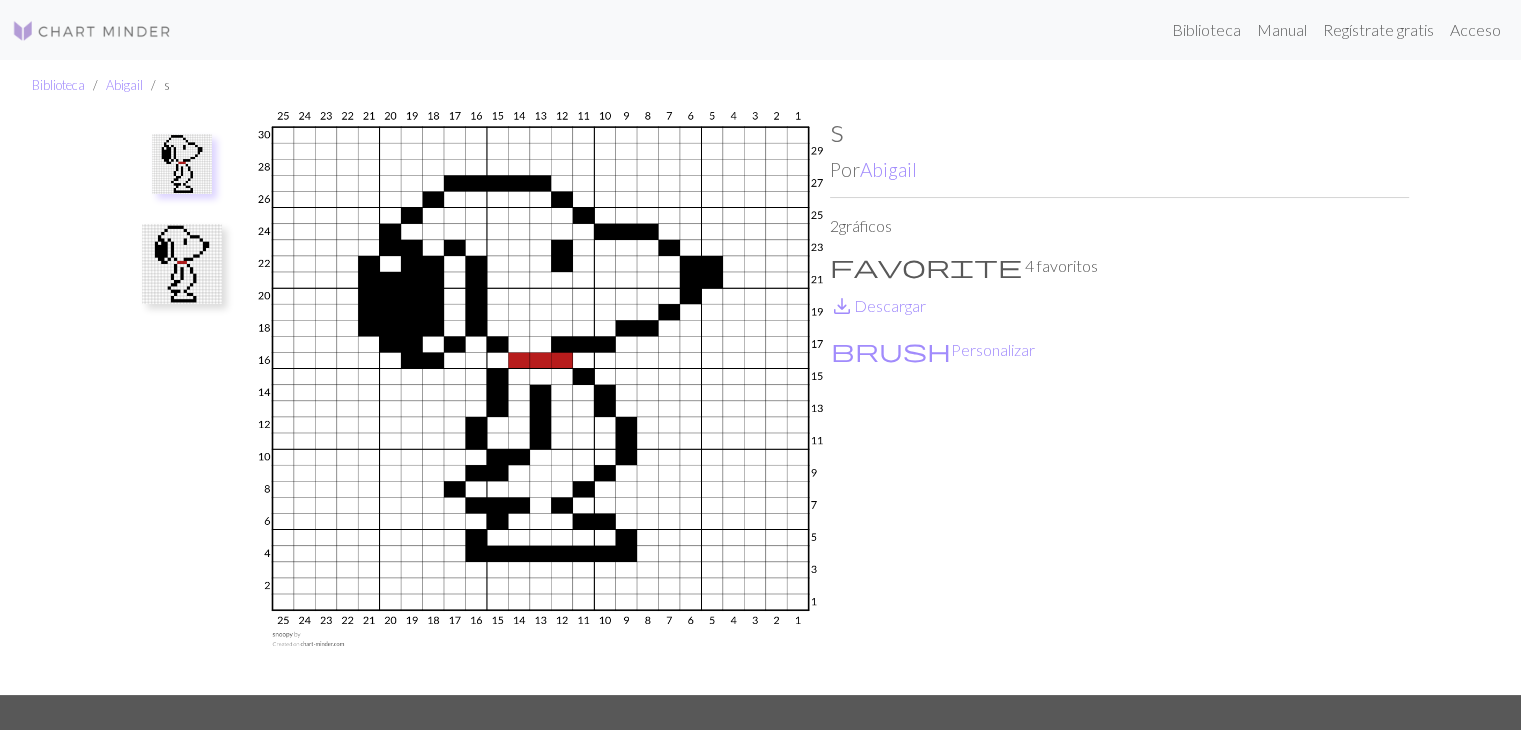 click at bounding box center [540, 403] 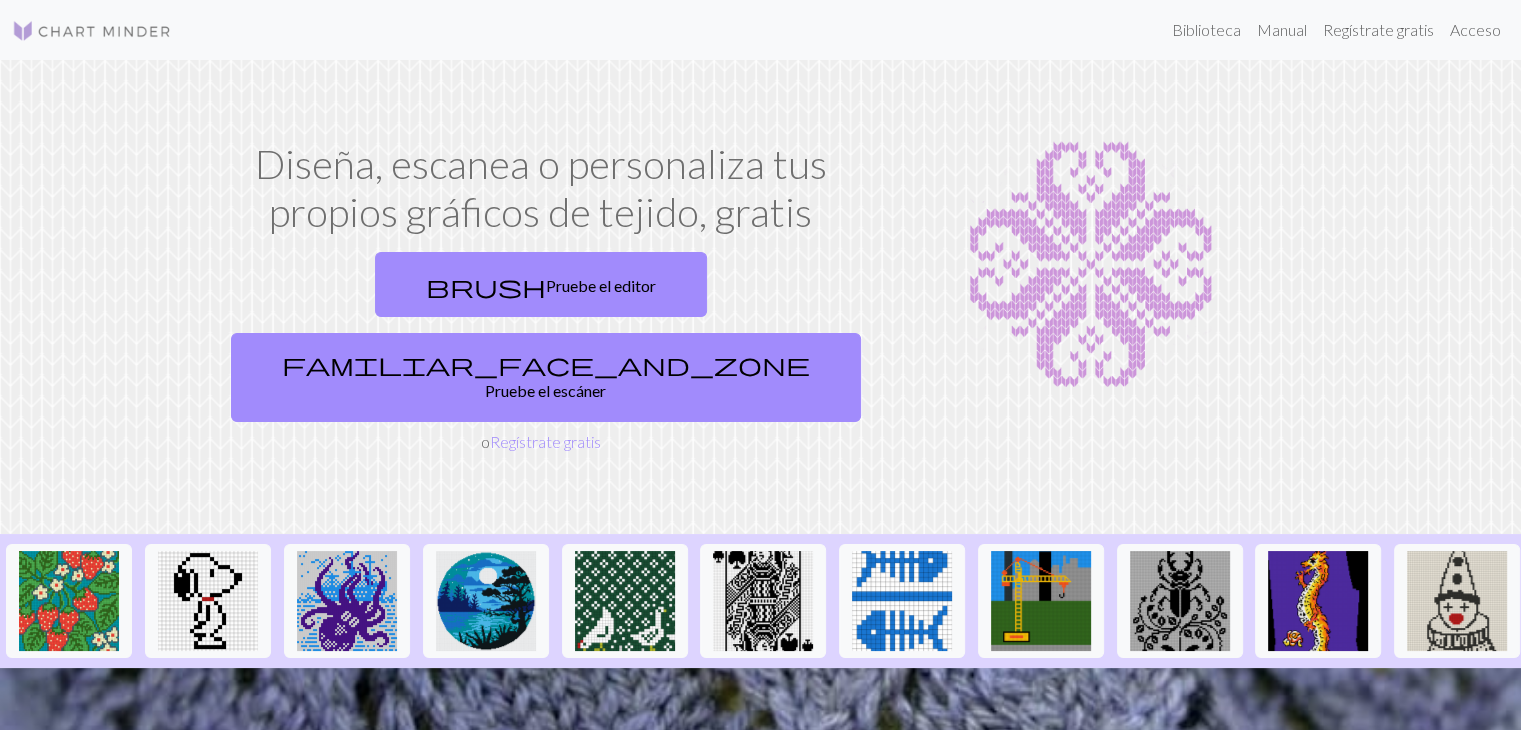 click at bounding box center [92, 31] 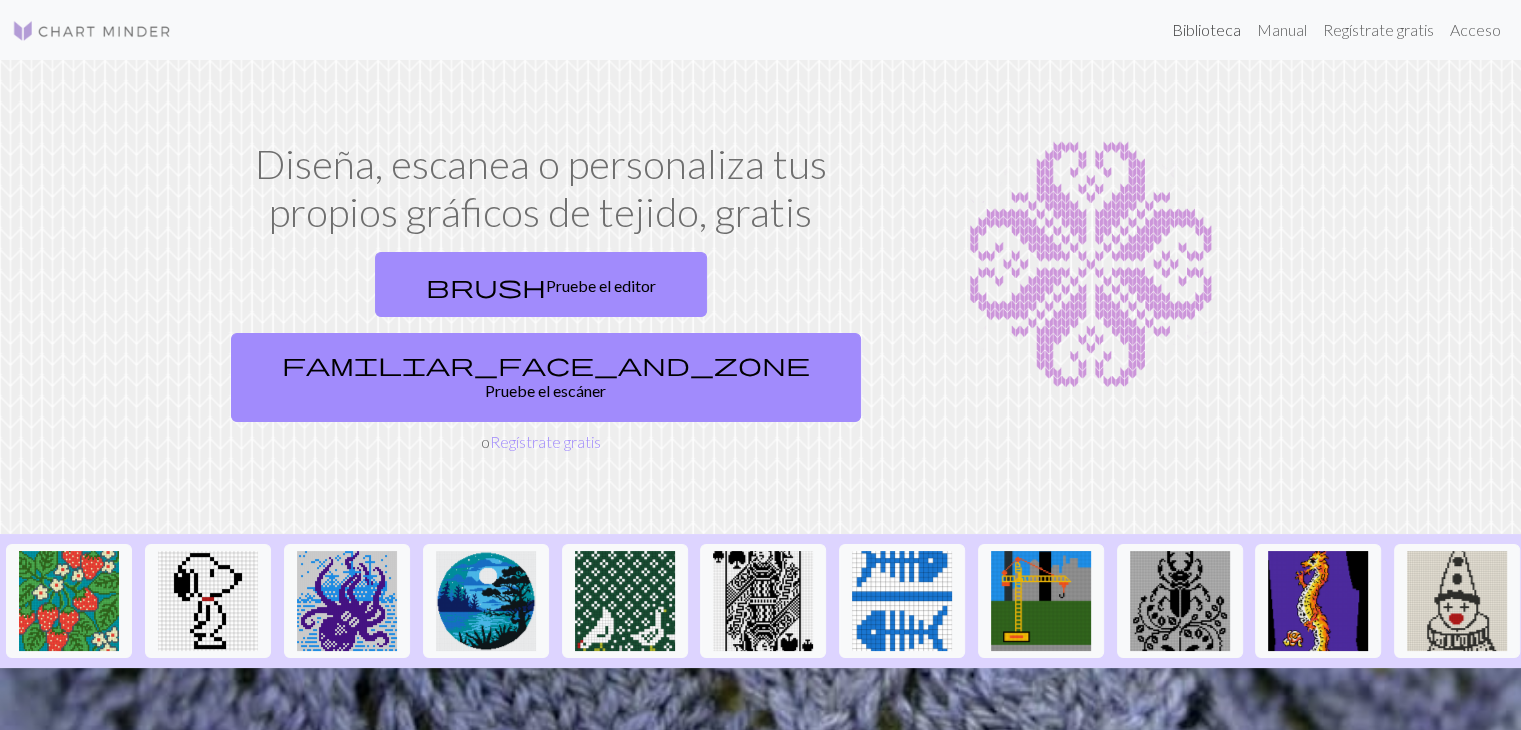 click on "Biblioteca" at bounding box center (1206, 29) 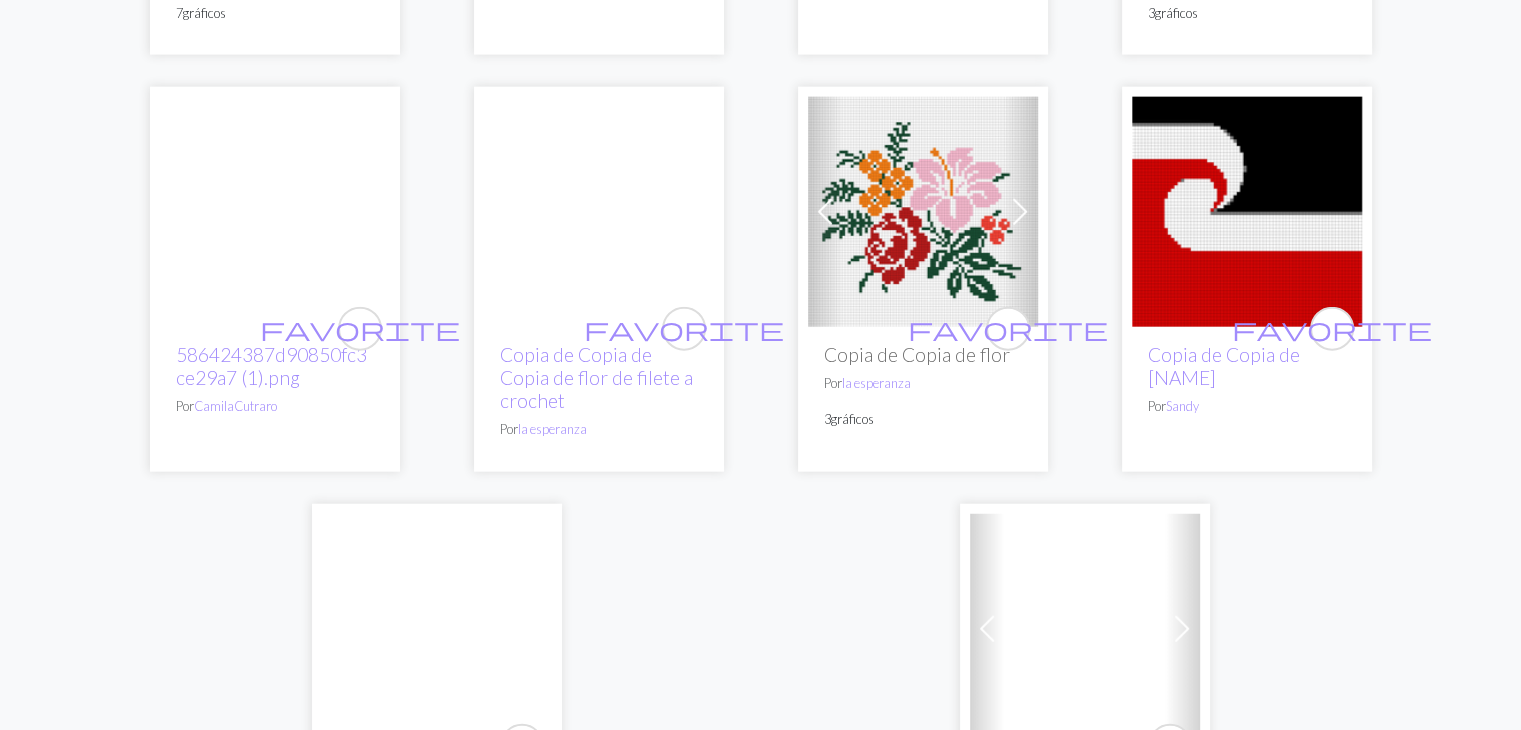 scroll, scrollTop: 4749, scrollLeft: 0, axis: vertical 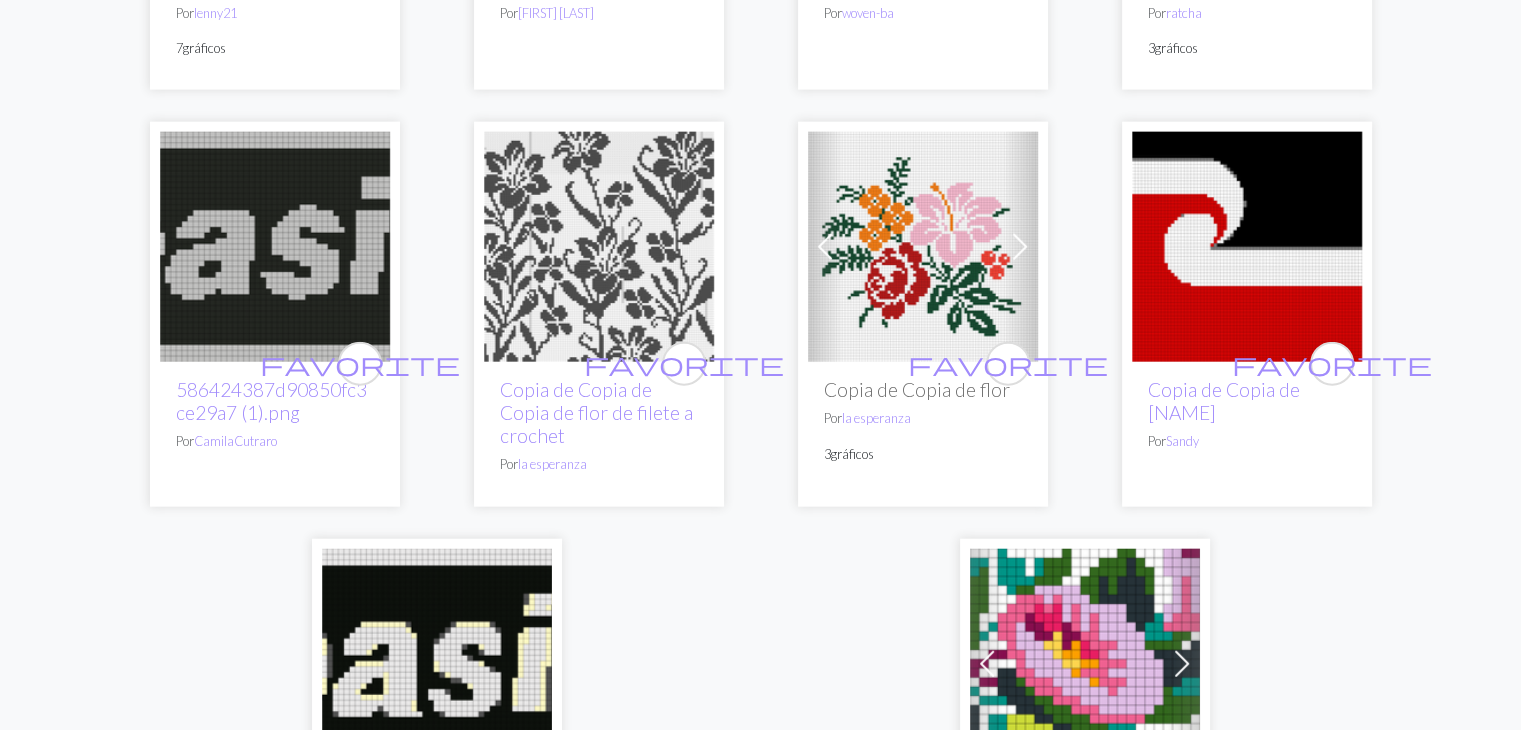 click at bounding box center [599, 247] 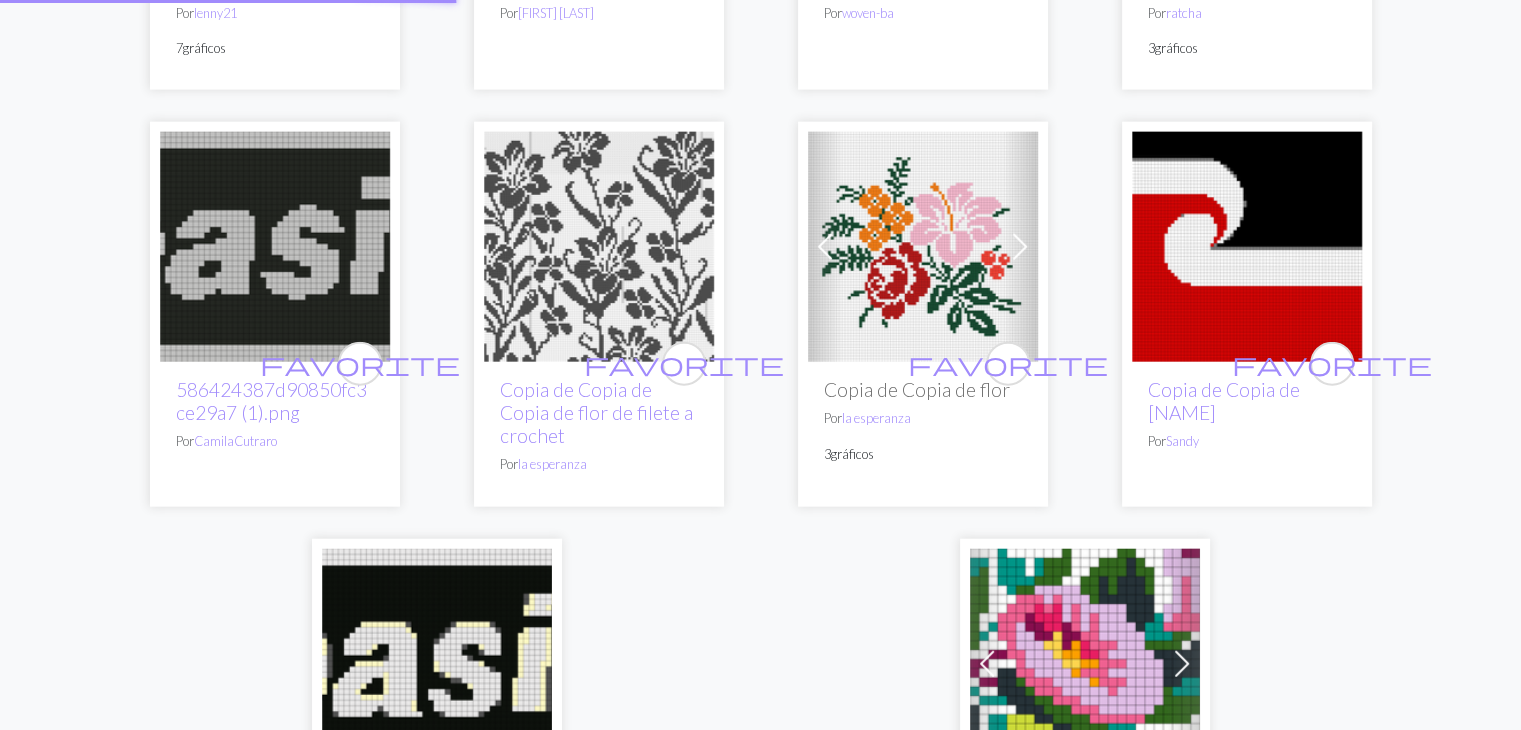 scroll, scrollTop: 0, scrollLeft: 0, axis: both 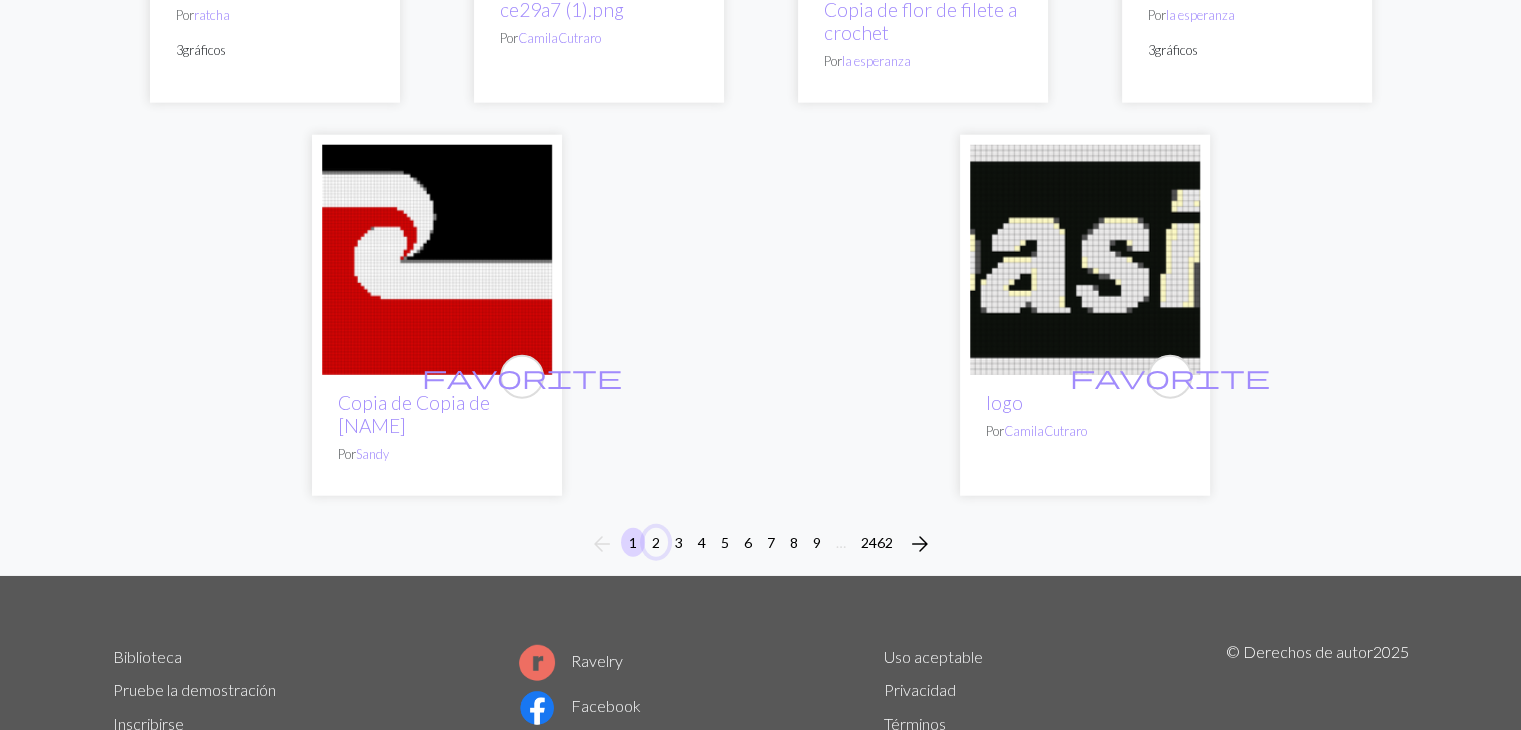 click on "2" at bounding box center [656, 542] 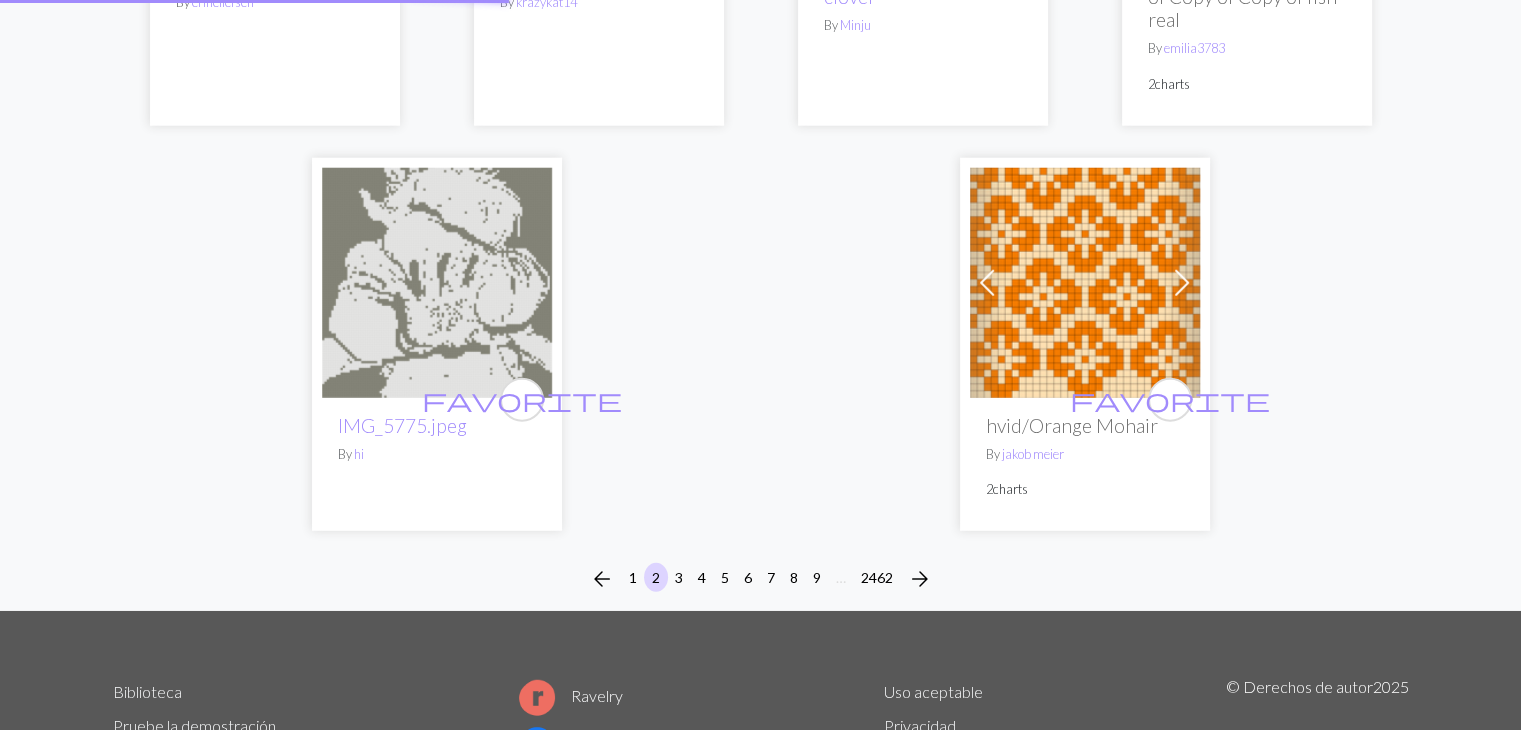scroll, scrollTop: 0, scrollLeft: 0, axis: both 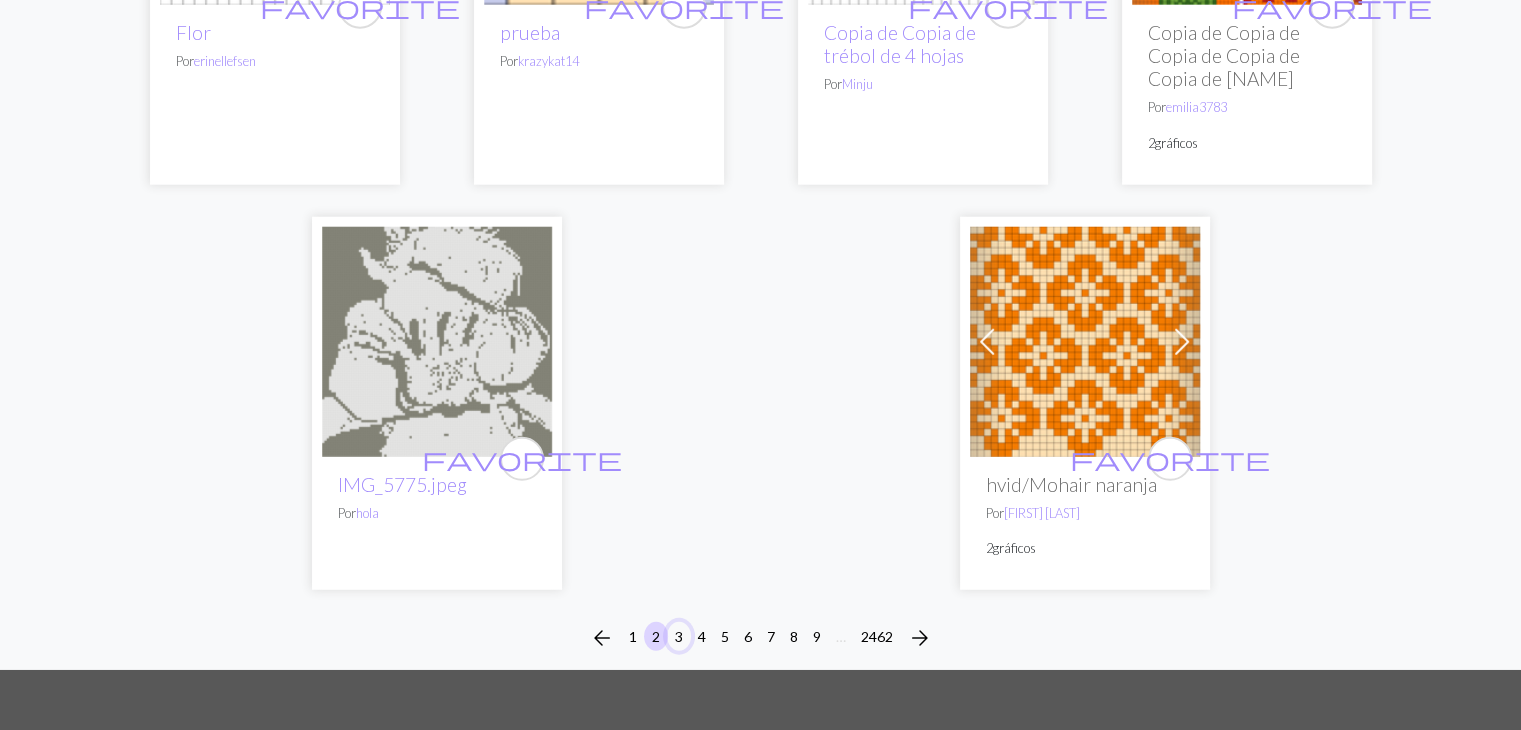 click on "3" at bounding box center (679, 636) 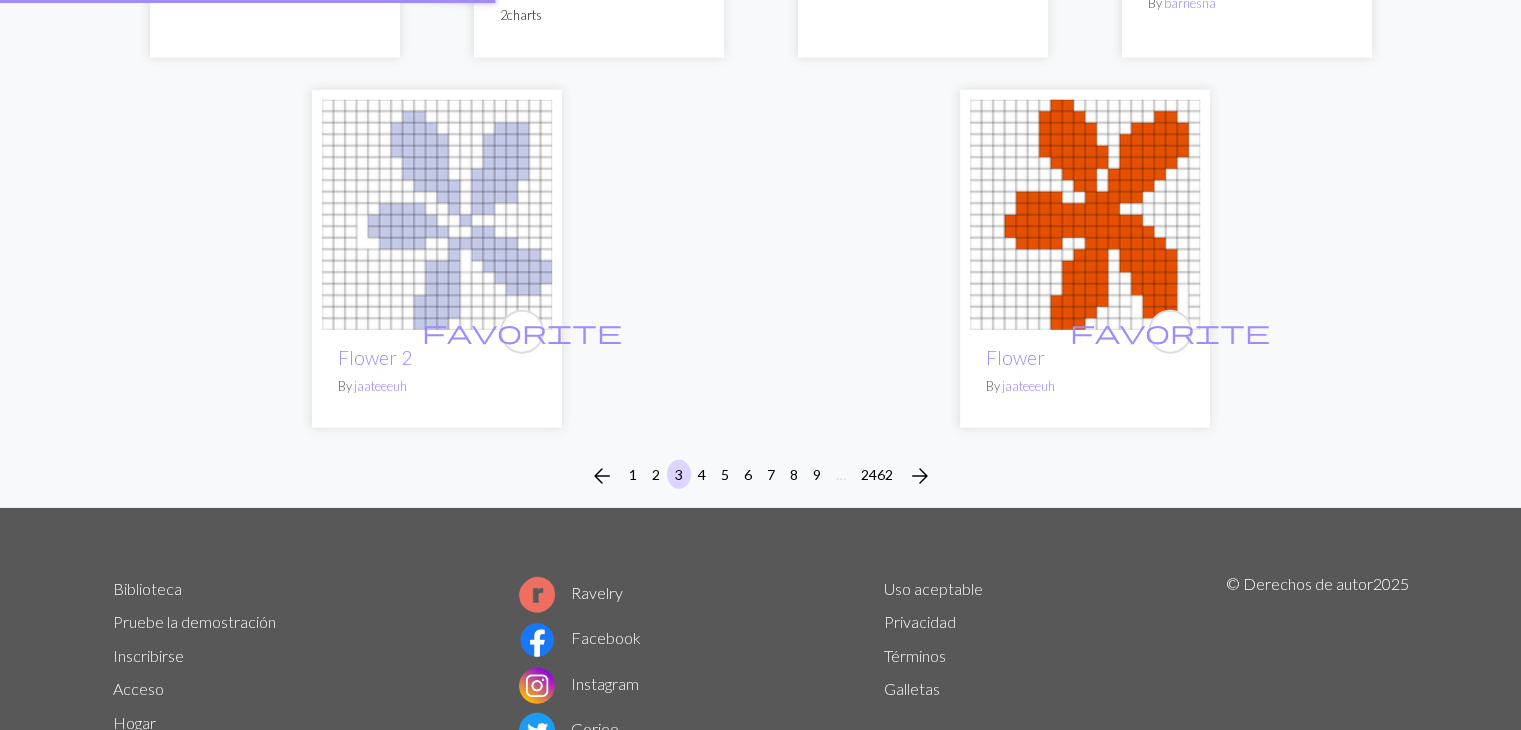 scroll, scrollTop: 0, scrollLeft: 0, axis: both 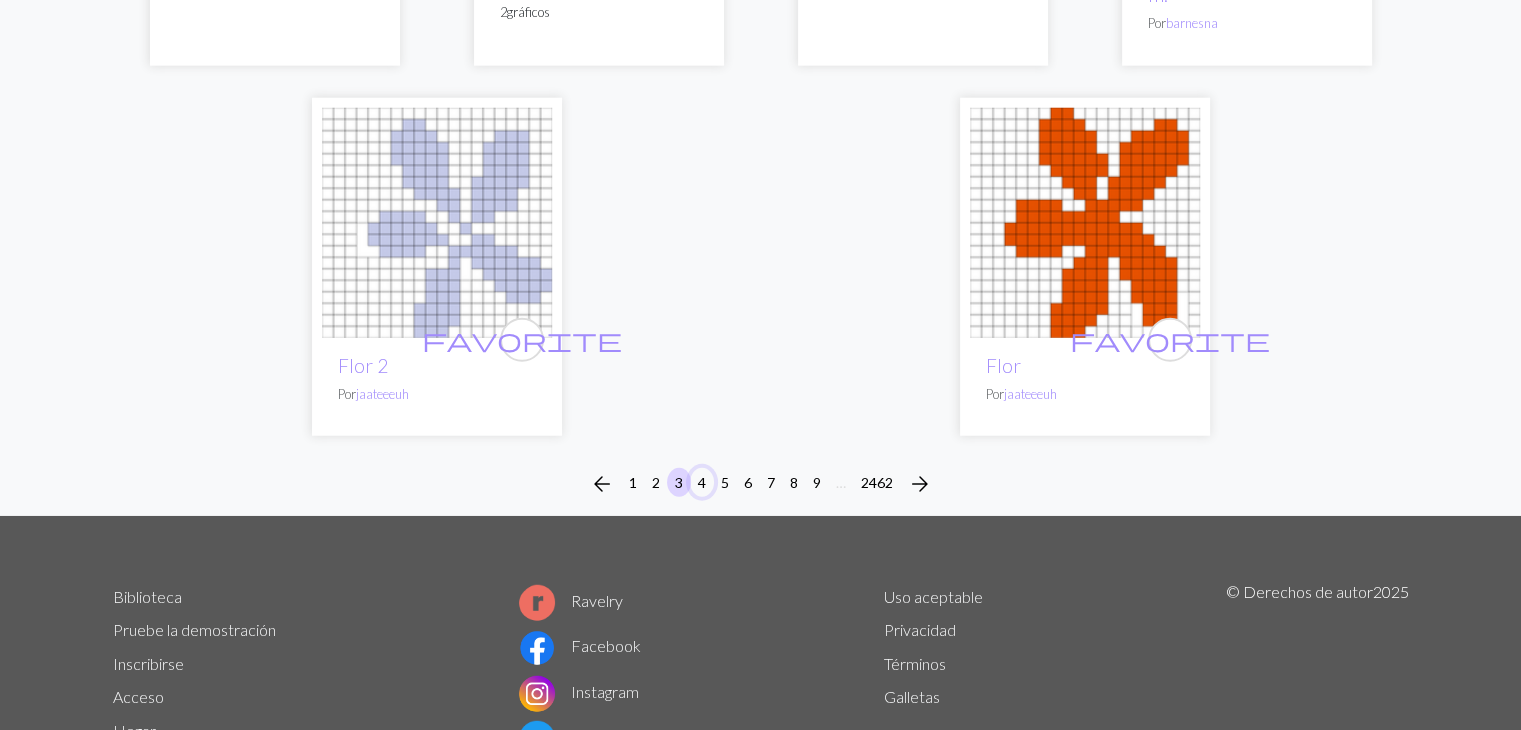 click on "4" at bounding box center [702, 482] 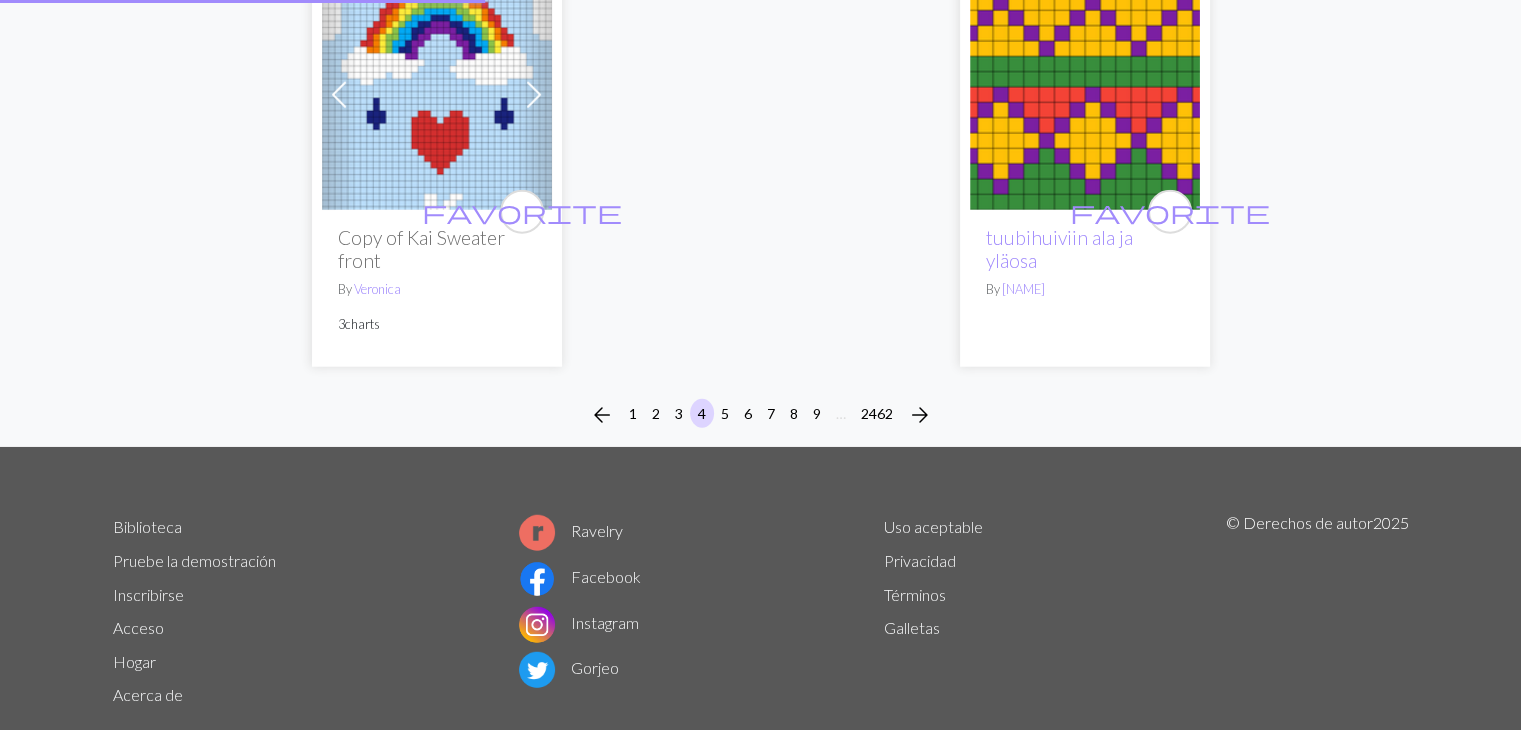 scroll, scrollTop: 0, scrollLeft: 0, axis: both 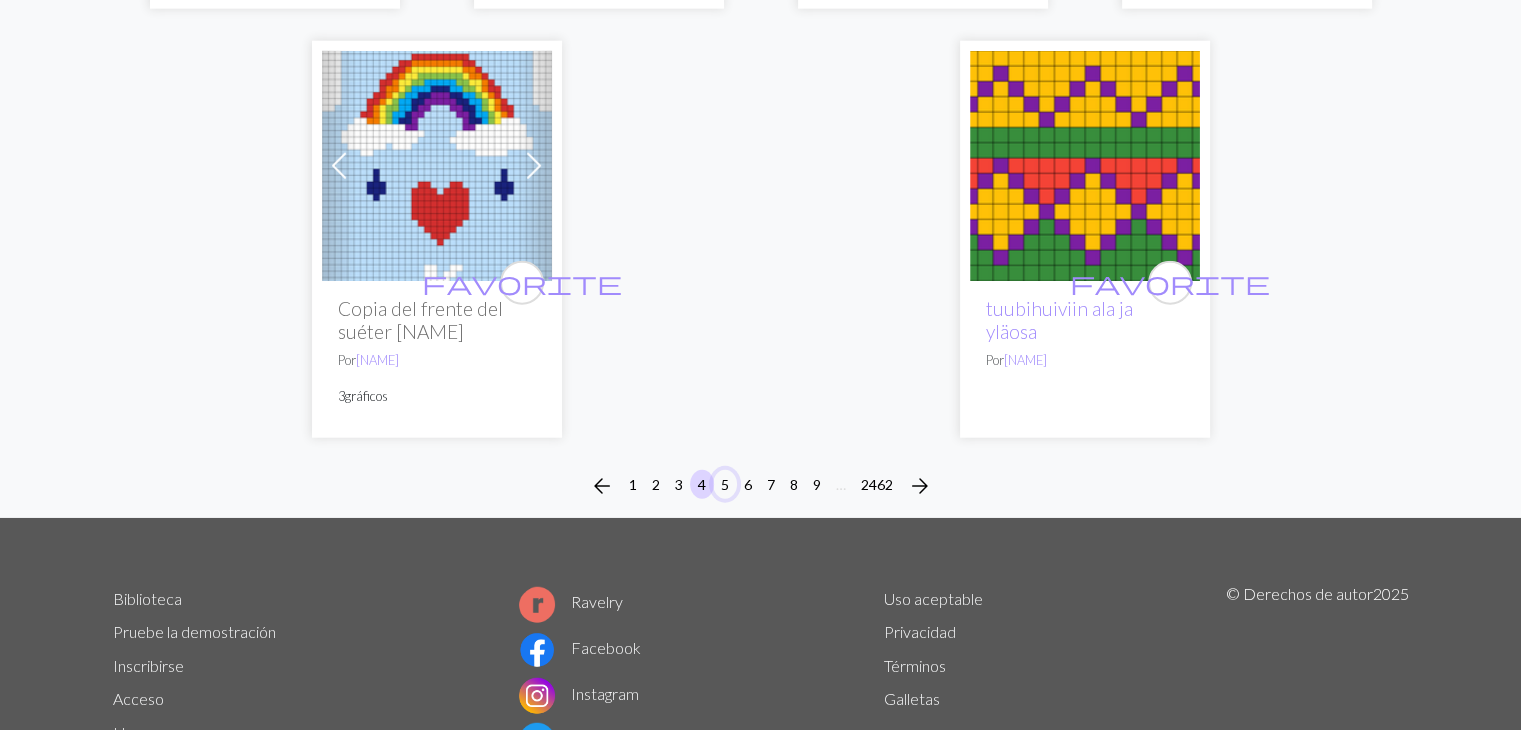 click on "5" at bounding box center [725, 484] 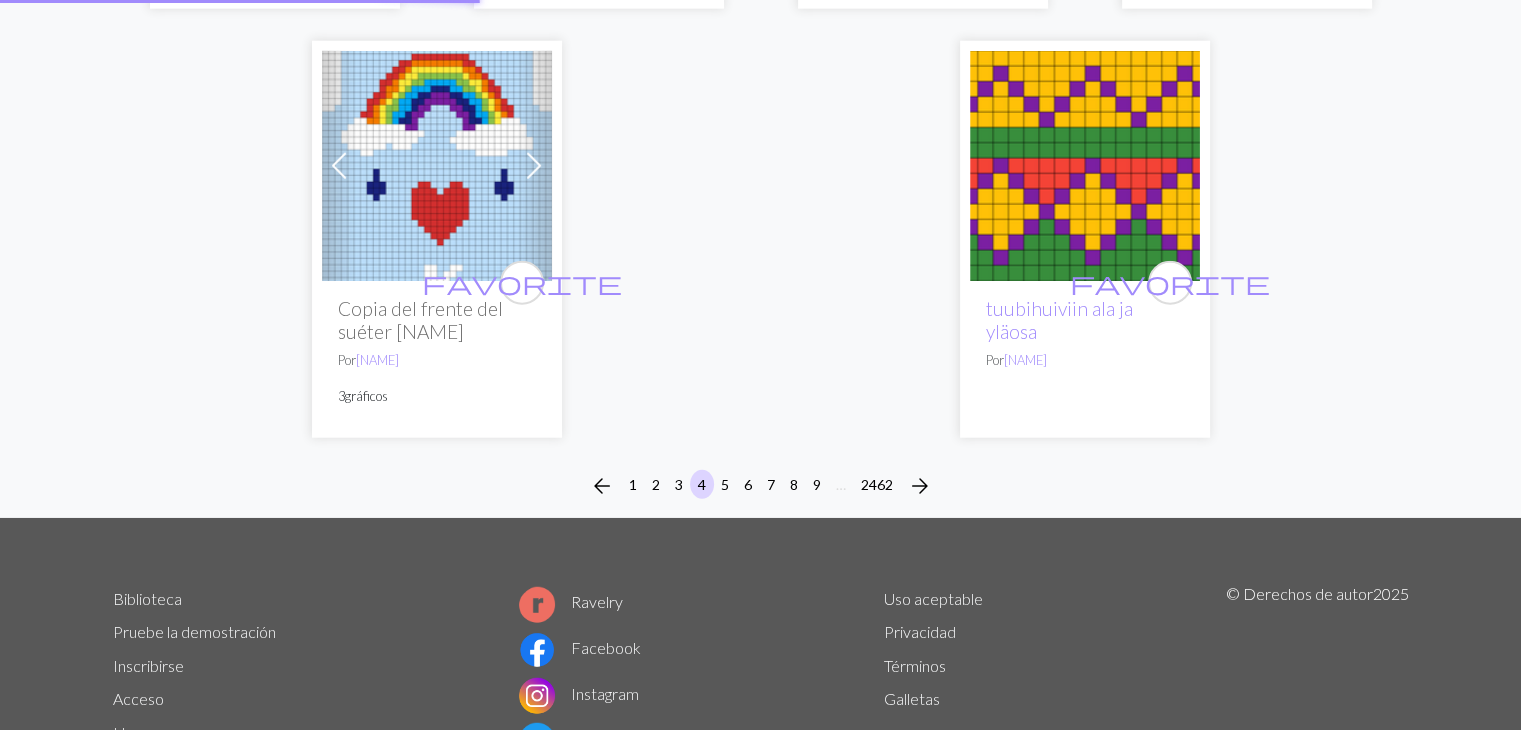 scroll, scrollTop: 0, scrollLeft: 0, axis: both 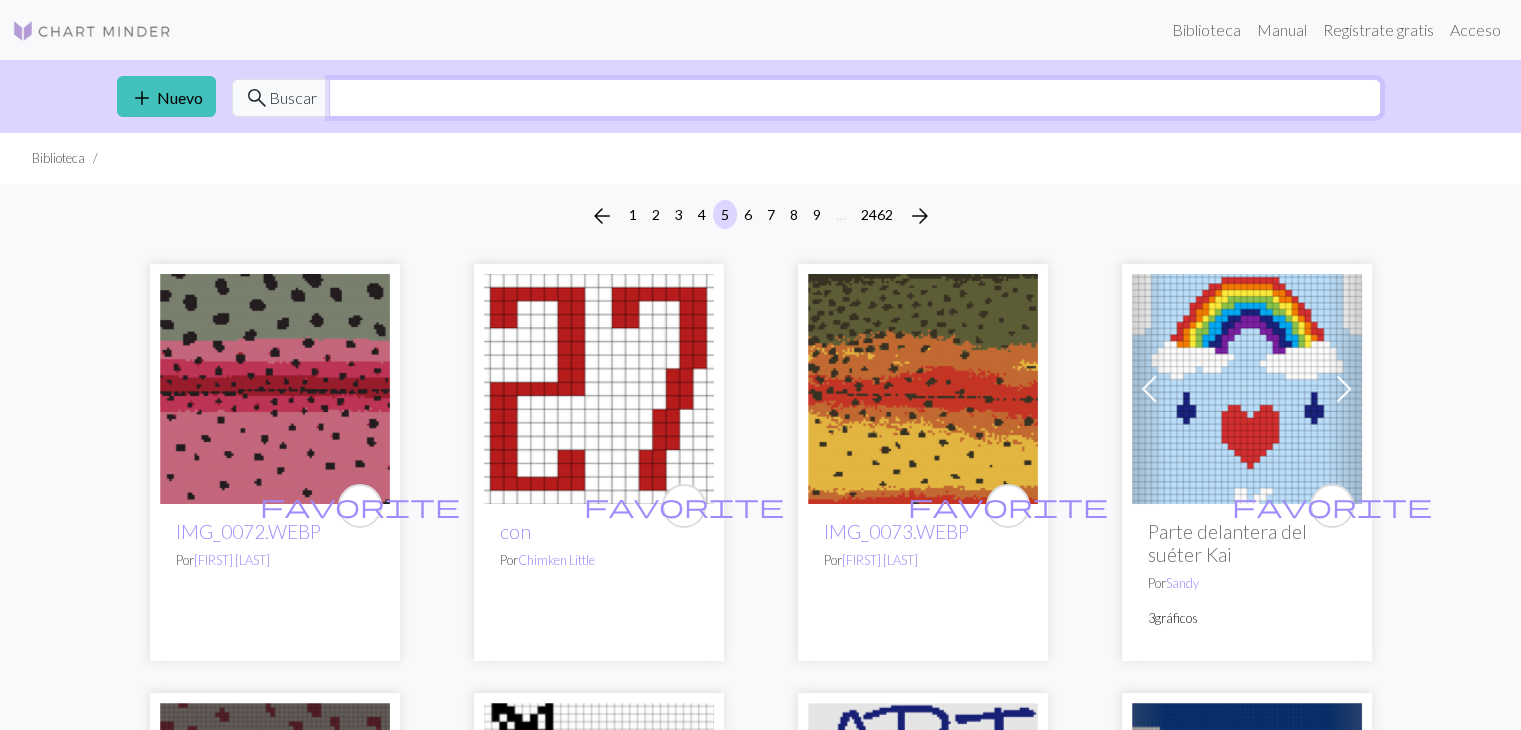 click at bounding box center (855, 98) 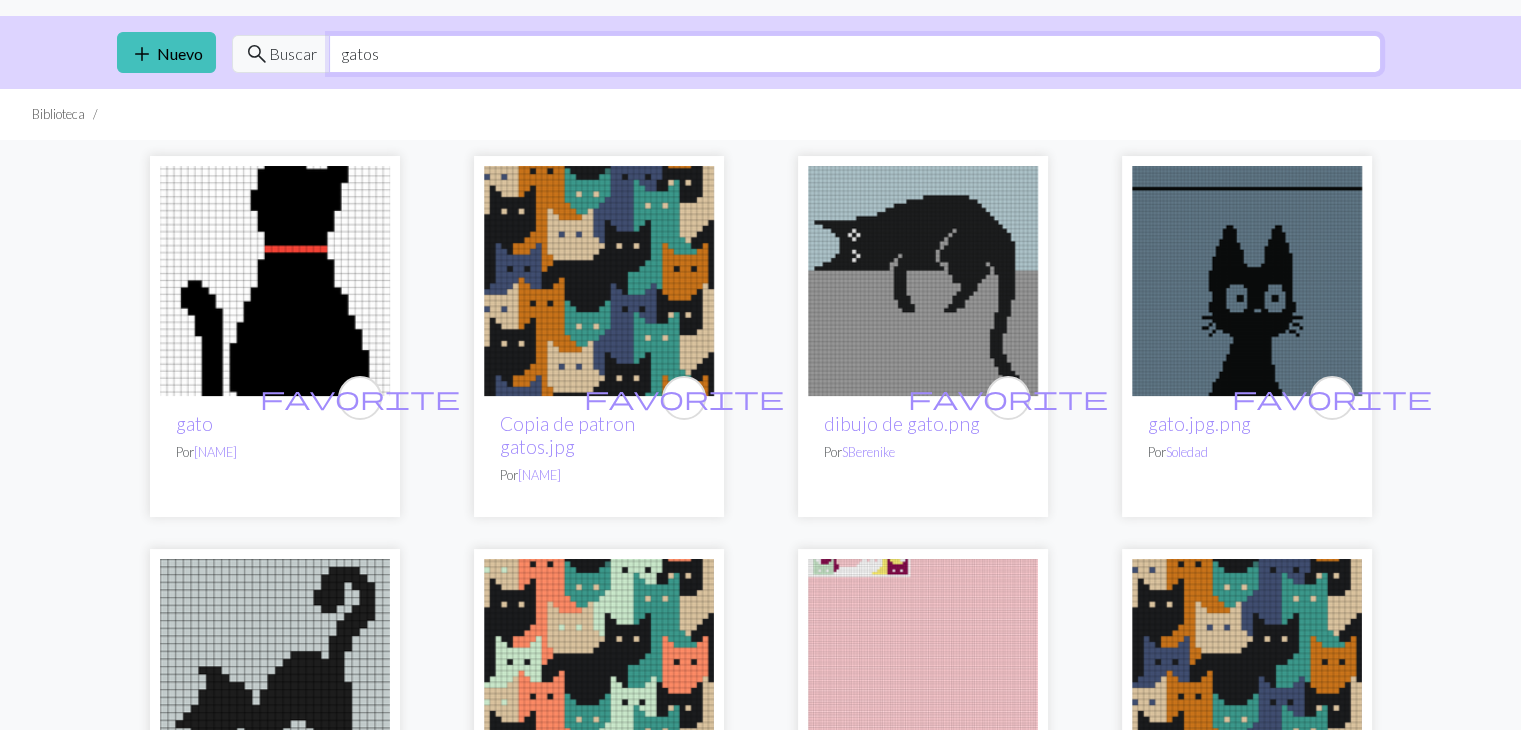 scroll, scrollTop: 34, scrollLeft: 0, axis: vertical 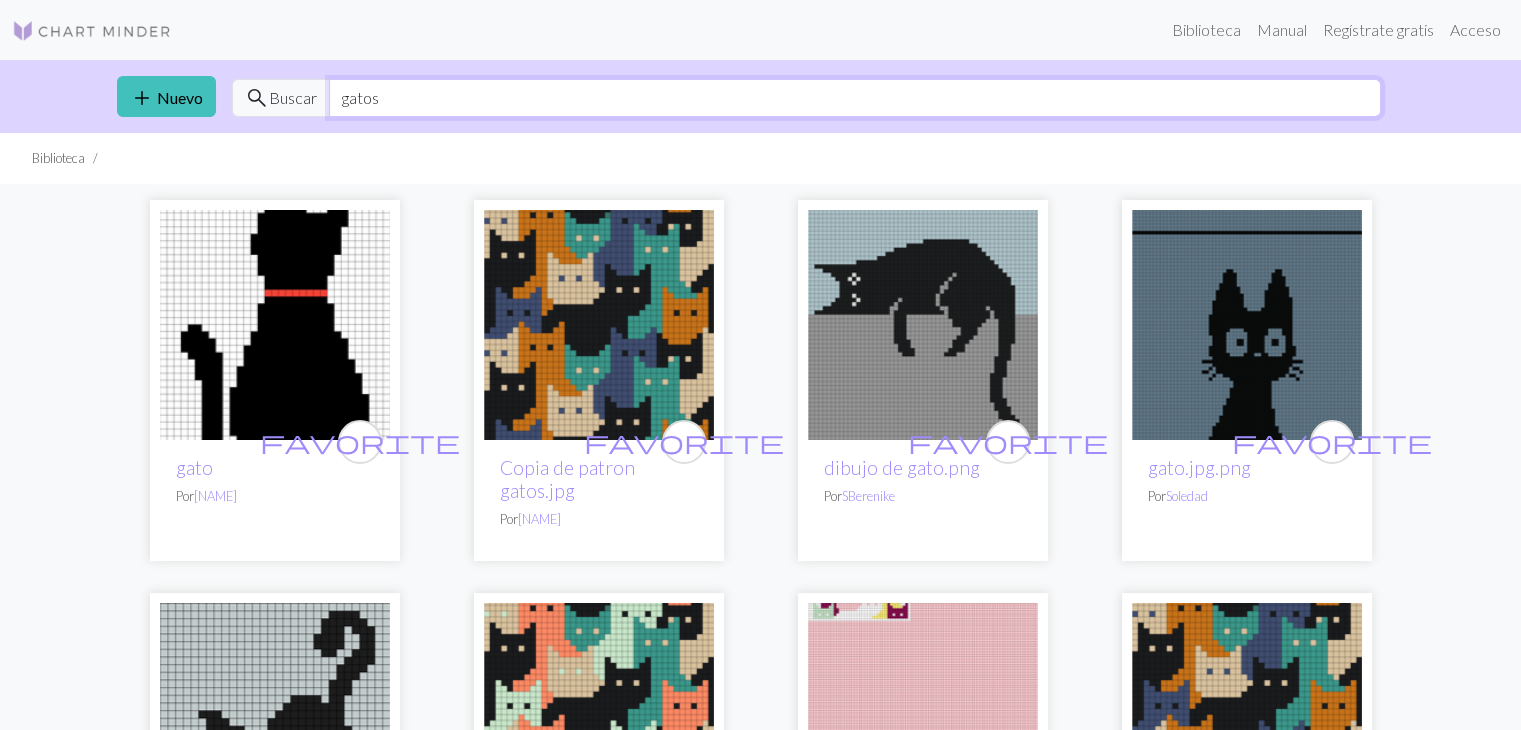 click on "gatos" at bounding box center [855, 98] 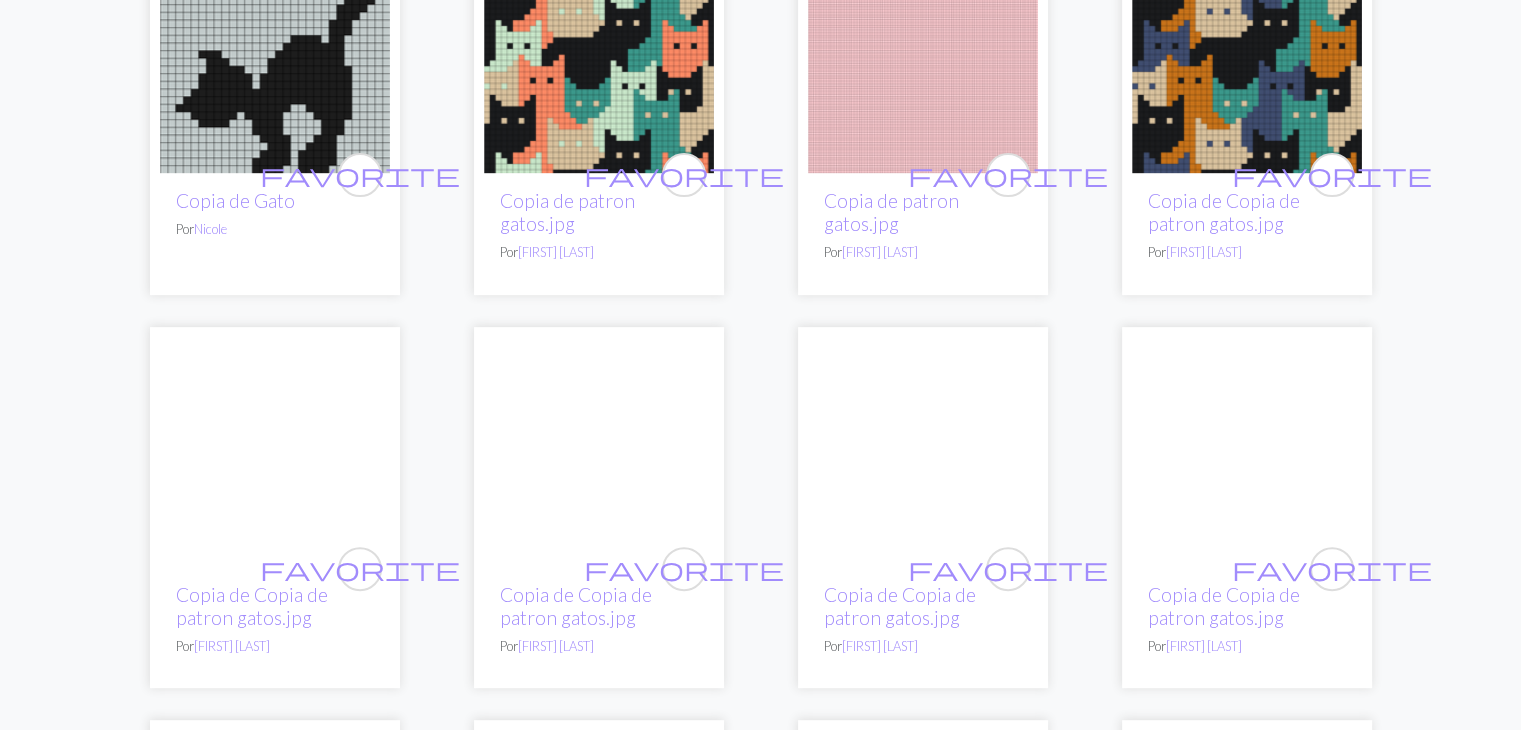 scroll, scrollTop: 248, scrollLeft: 0, axis: vertical 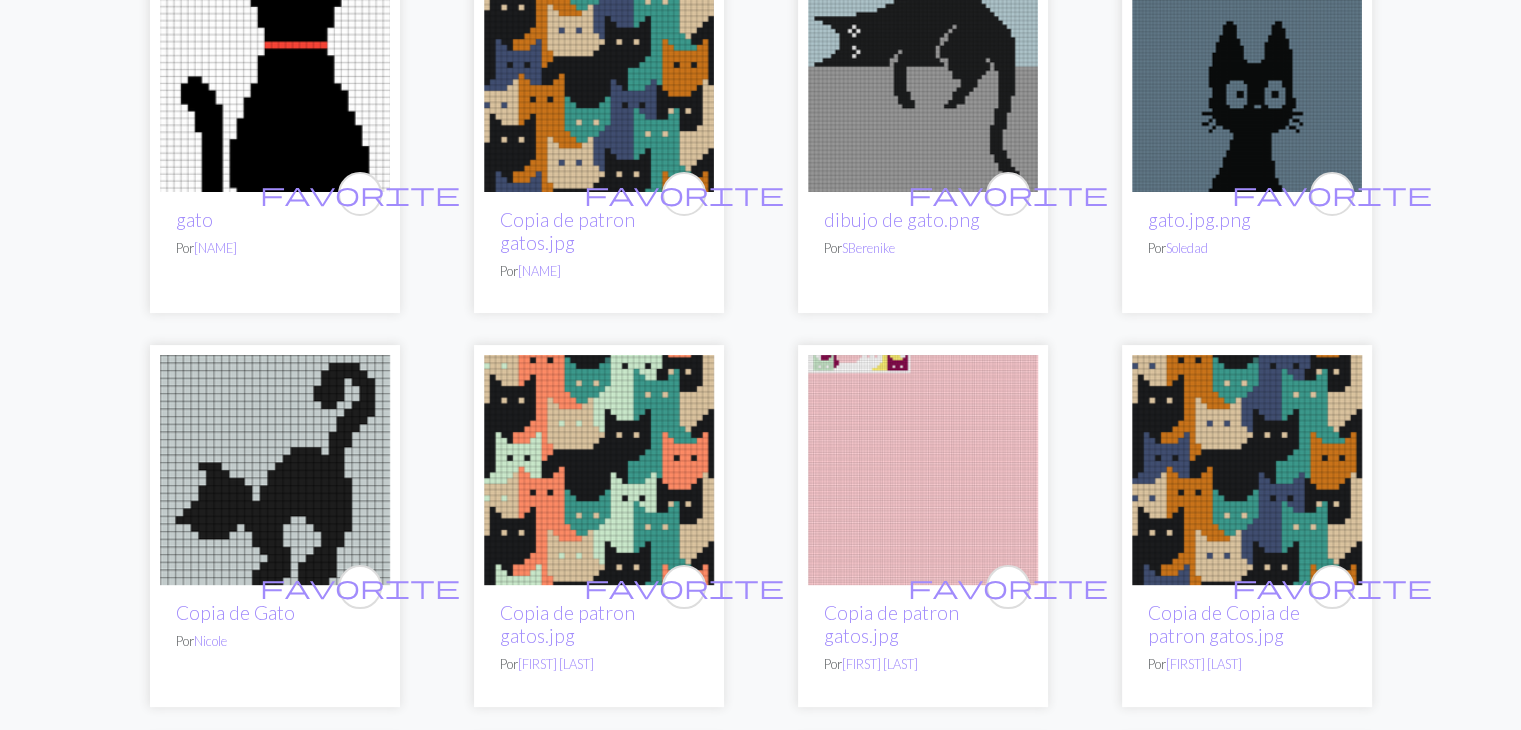 type on "gato" 